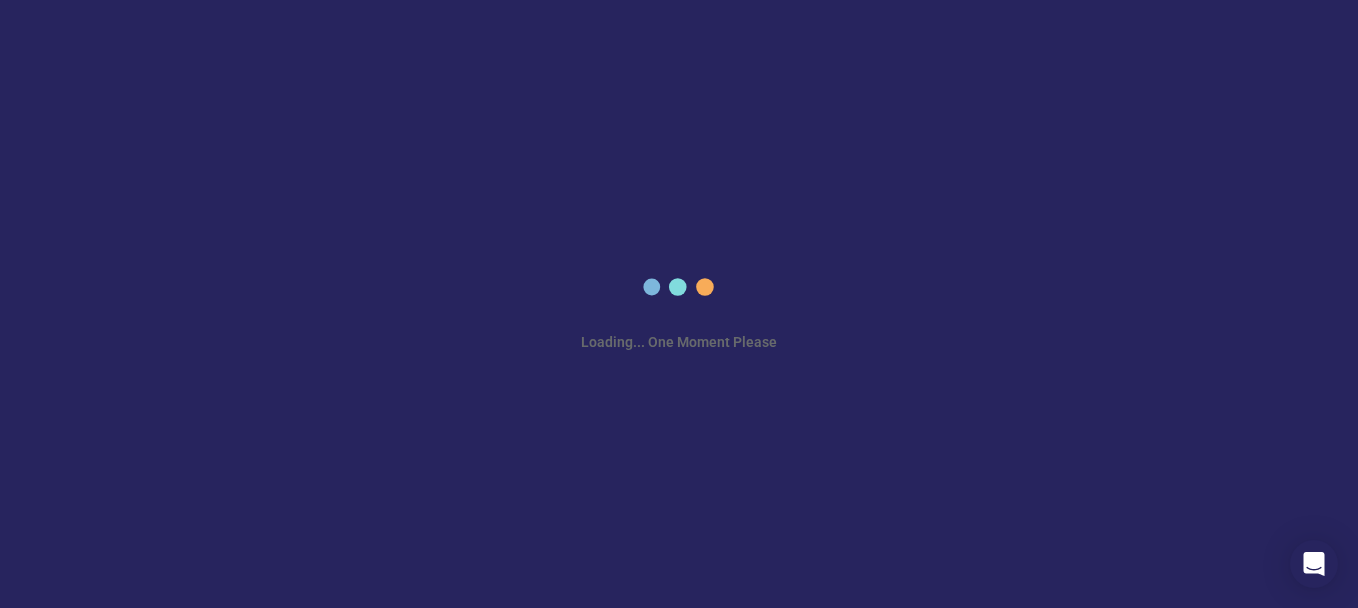 scroll, scrollTop: 0, scrollLeft: 0, axis: both 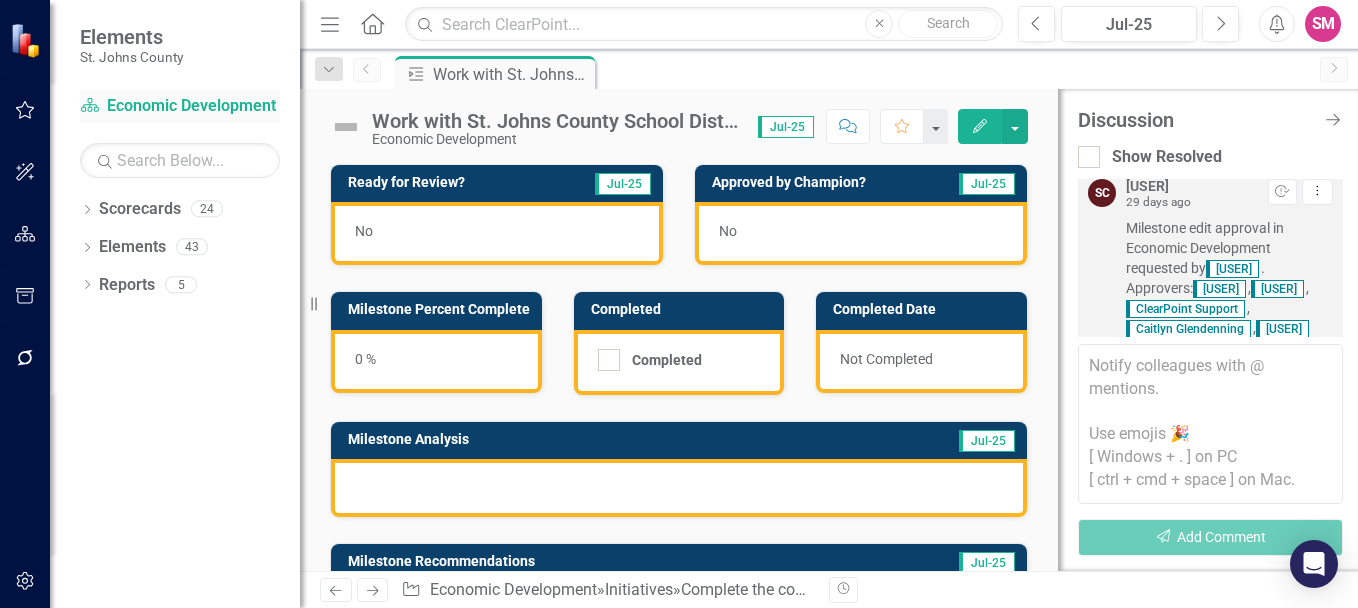 click on "Scorecard Economic Development" at bounding box center (180, 106) 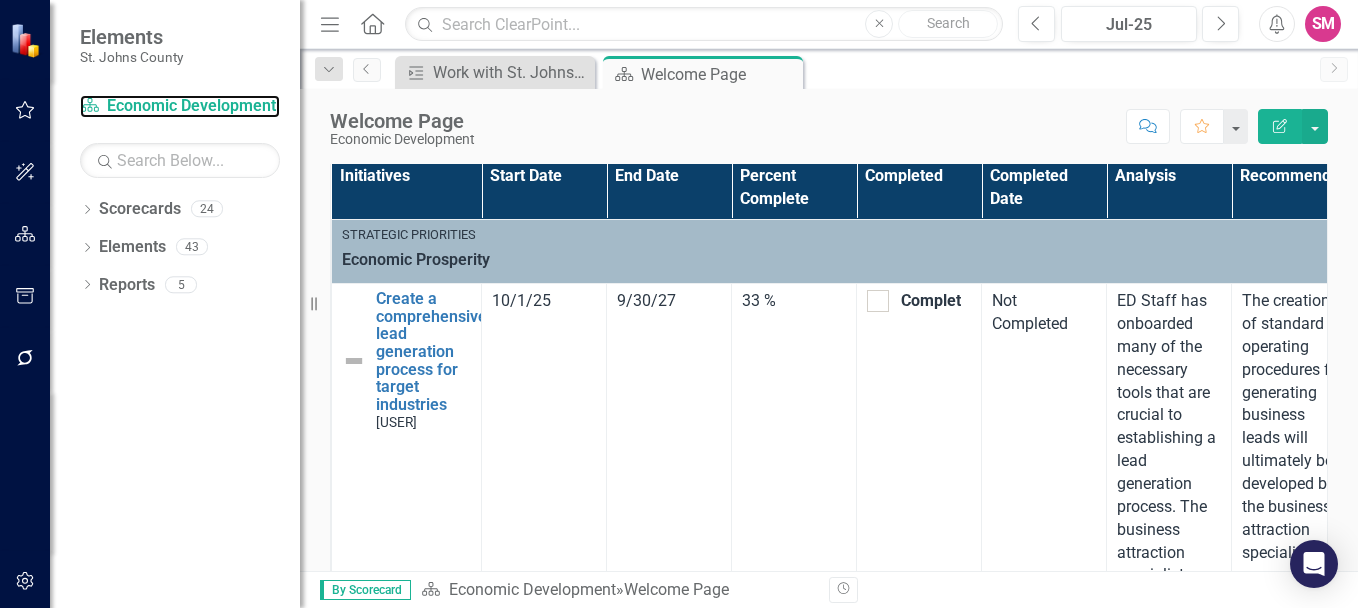 scroll, scrollTop: 1072, scrollLeft: 0, axis: vertical 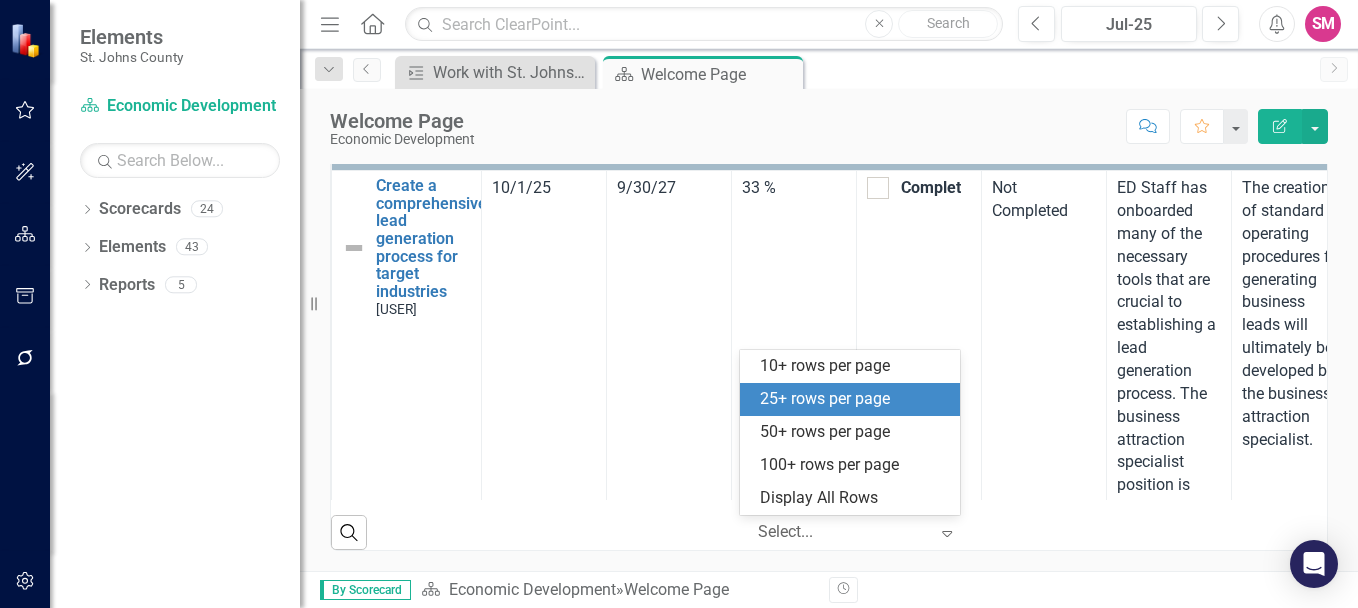 click on "Expand" 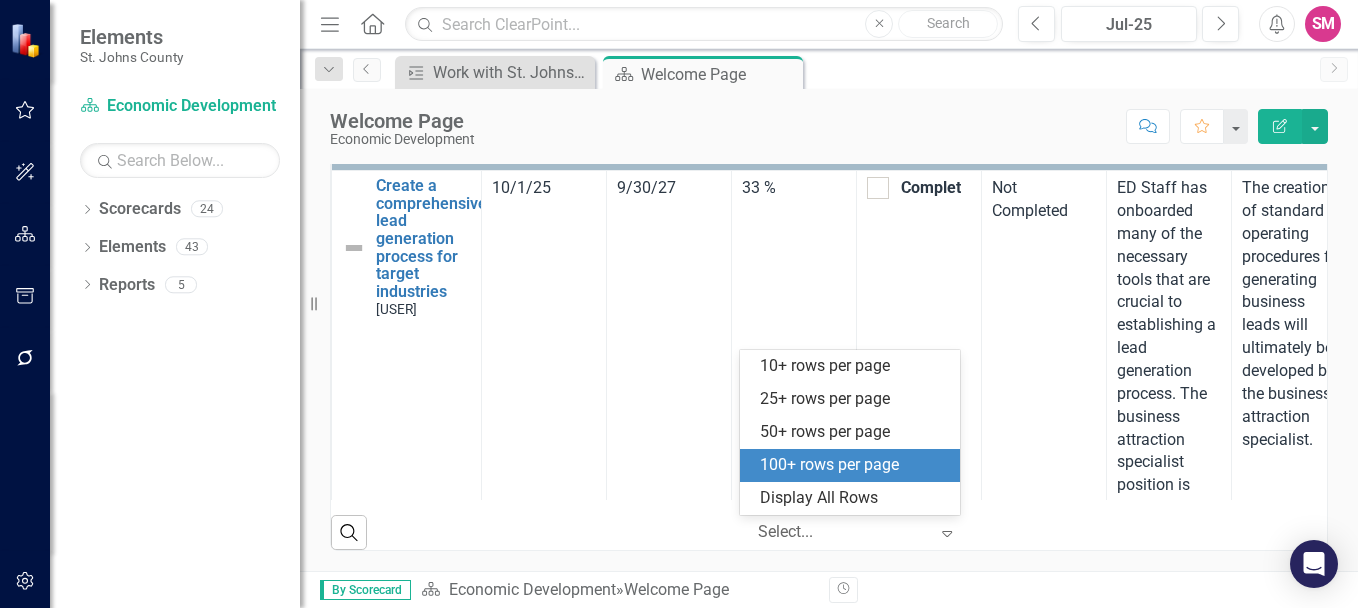 click on "100+ rows per page" at bounding box center (854, 465) 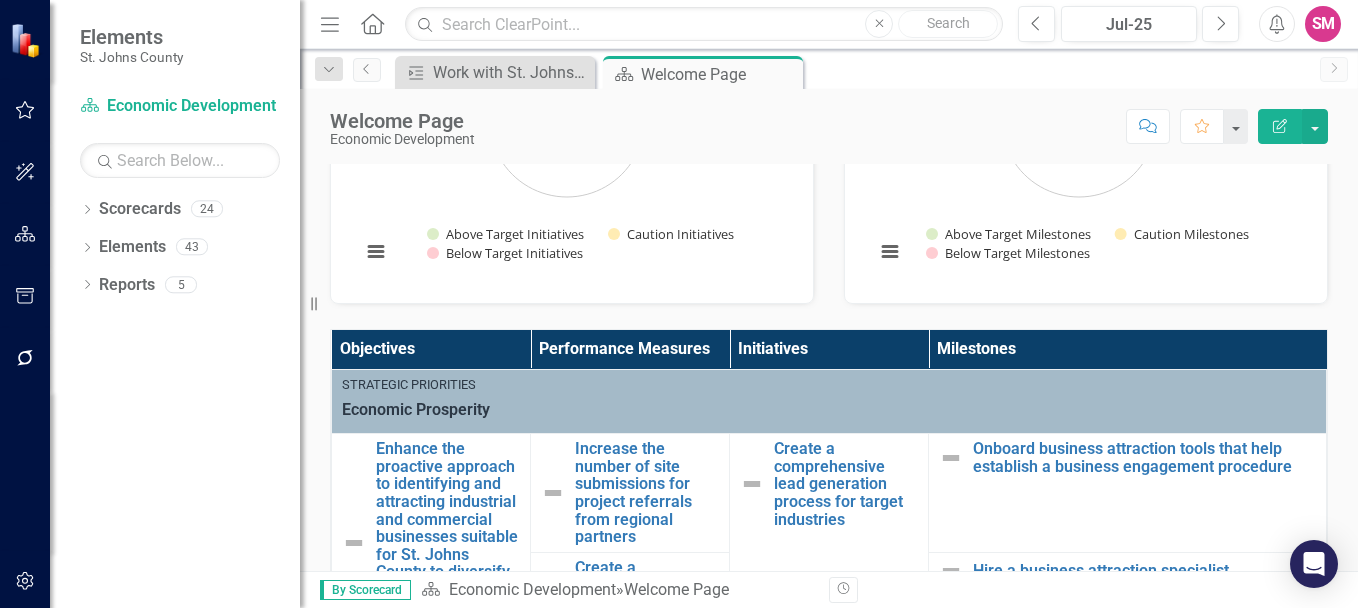 scroll, scrollTop: 0, scrollLeft: 0, axis: both 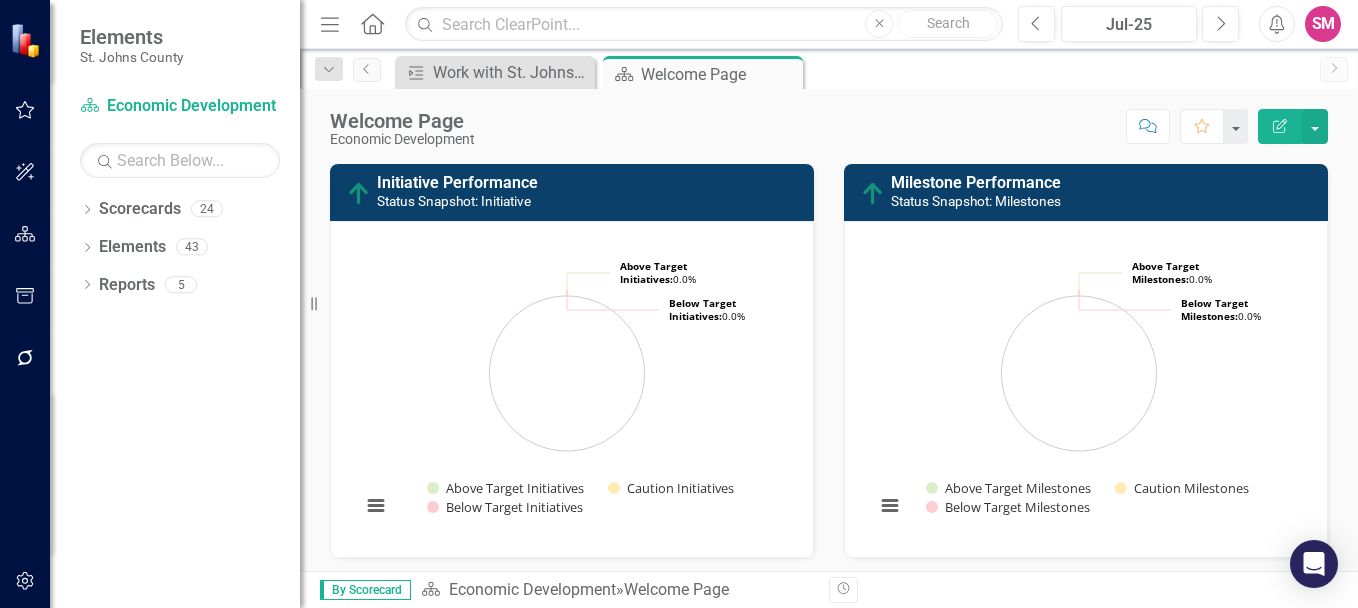 click 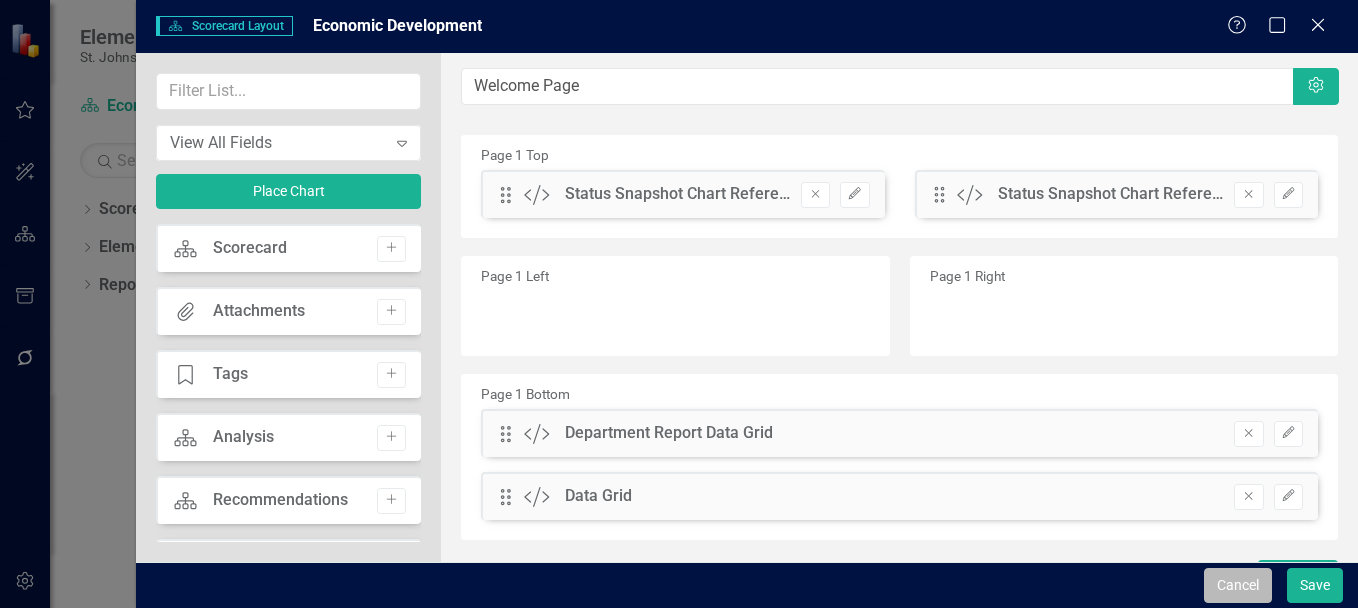 click on "Cancel" at bounding box center [1238, 585] 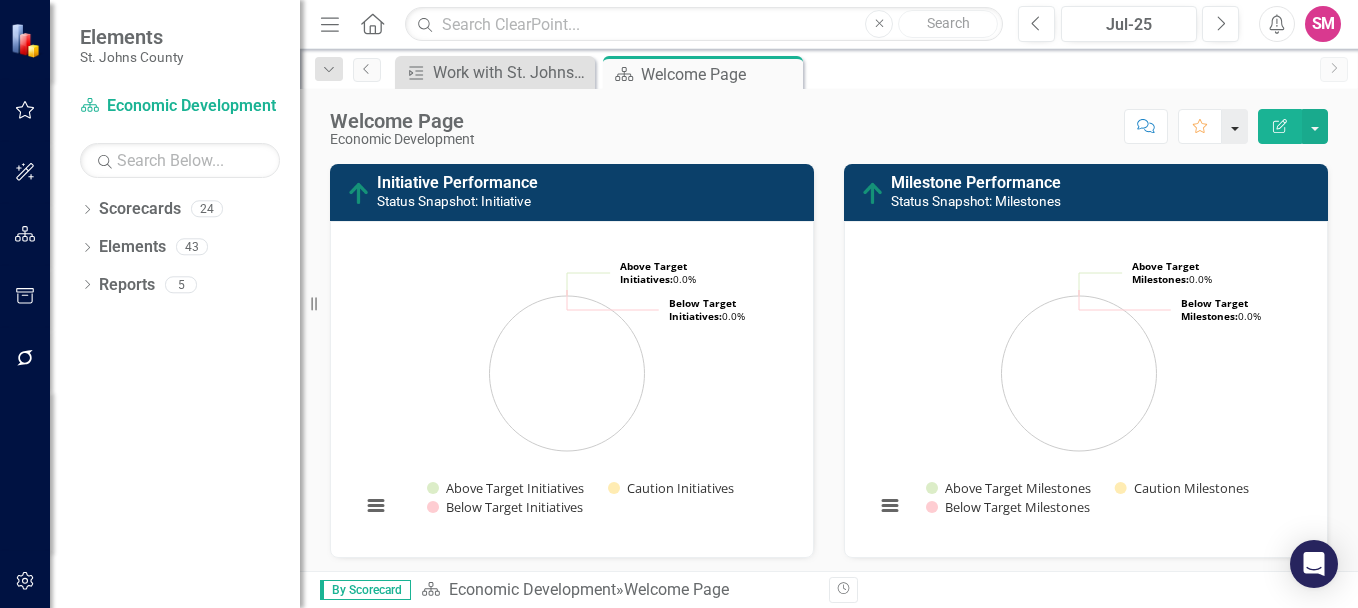 click at bounding box center (1235, 126) 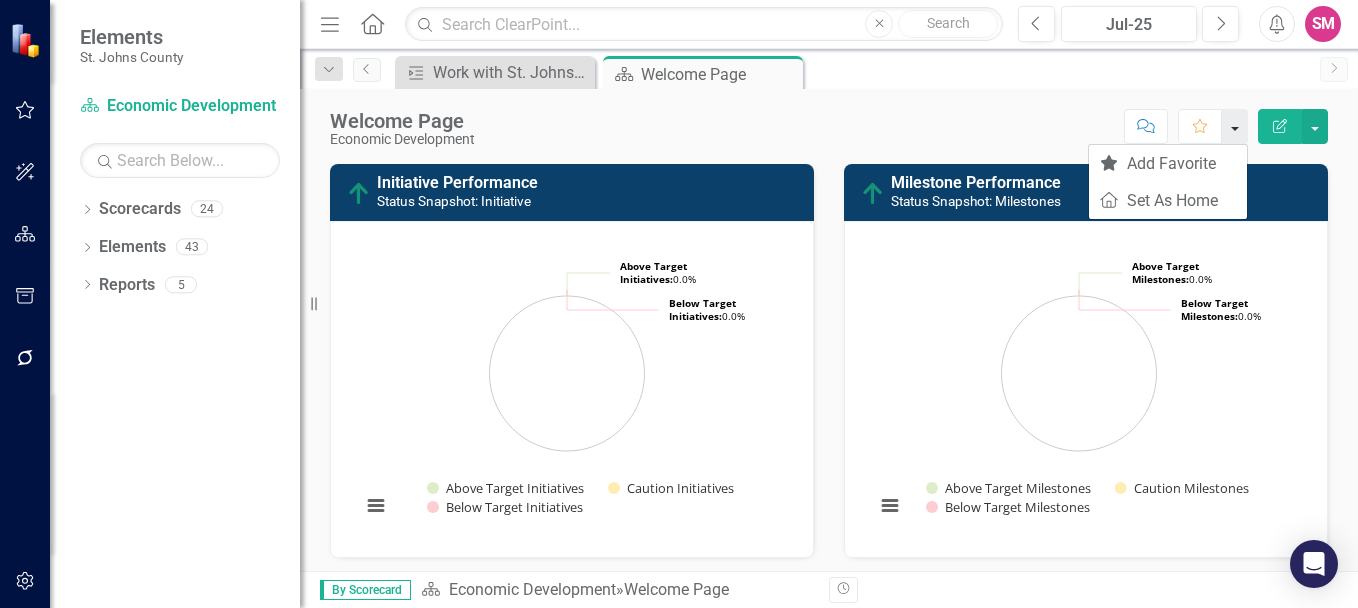 click at bounding box center (1235, 126) 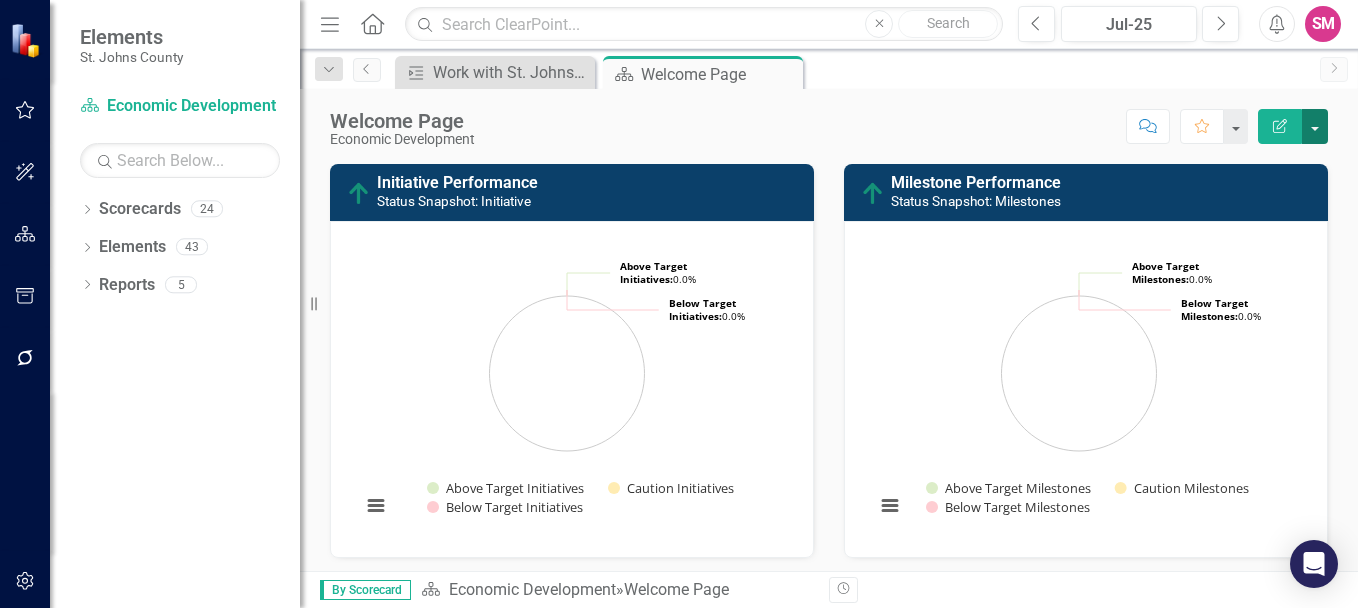 click at bounding box center (1315, 126) 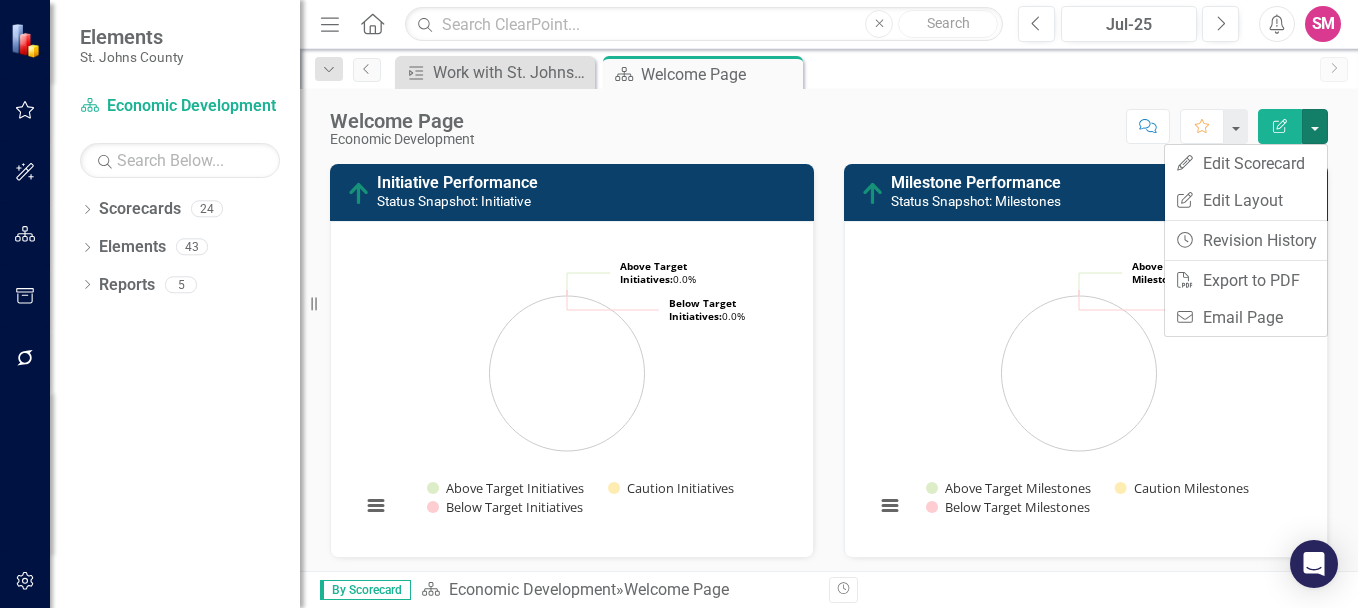 click on "Welcome Page Economic Development Score: N/A [MONTH]-[YEAR] Completed Comment Favorite Edit Report" at bounding box center (829, 119) 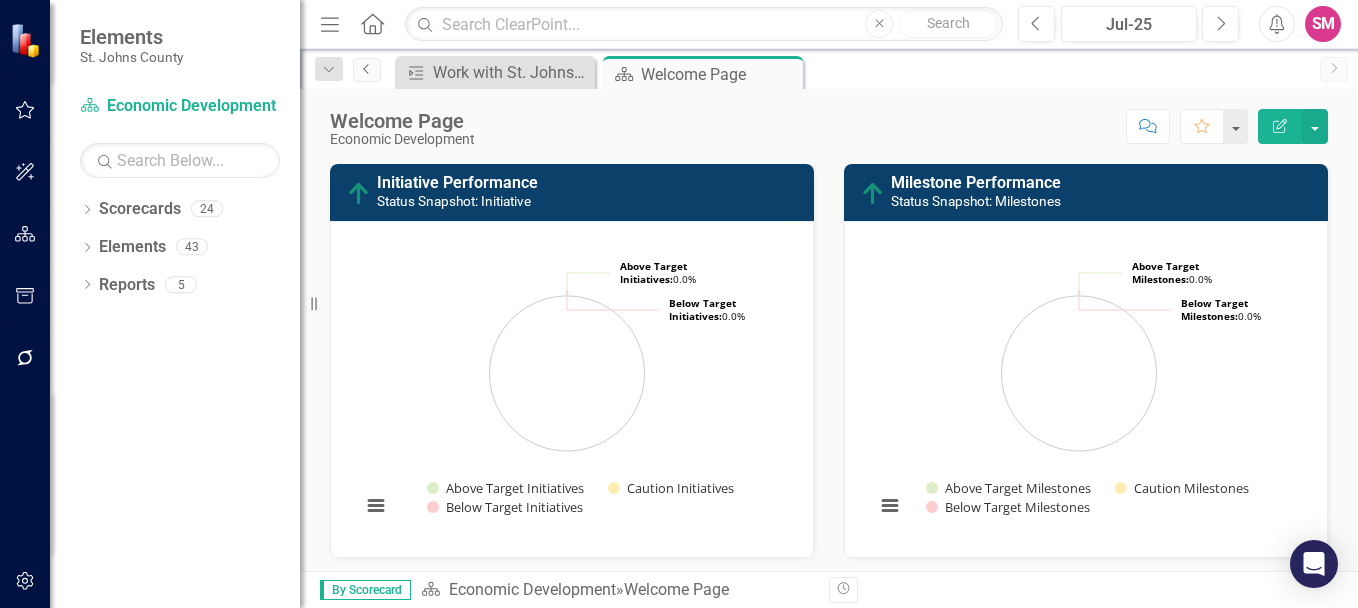 click on "Previous" 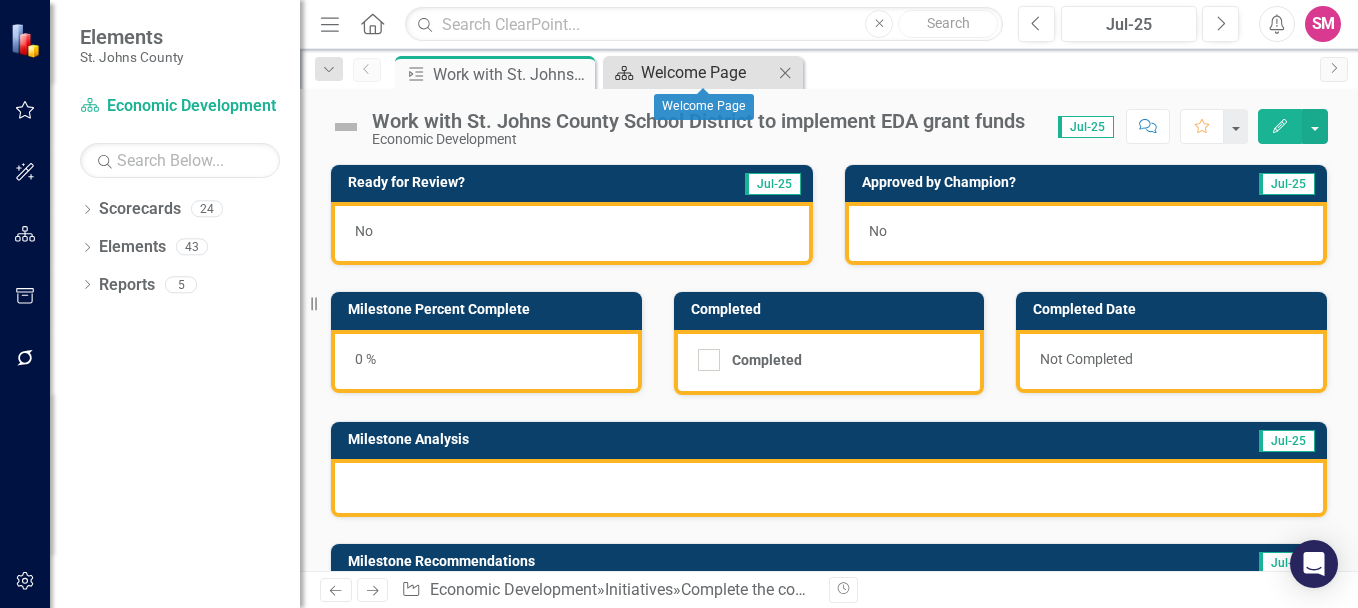 click on "Welcome Page" at bounding box center (707, 72) 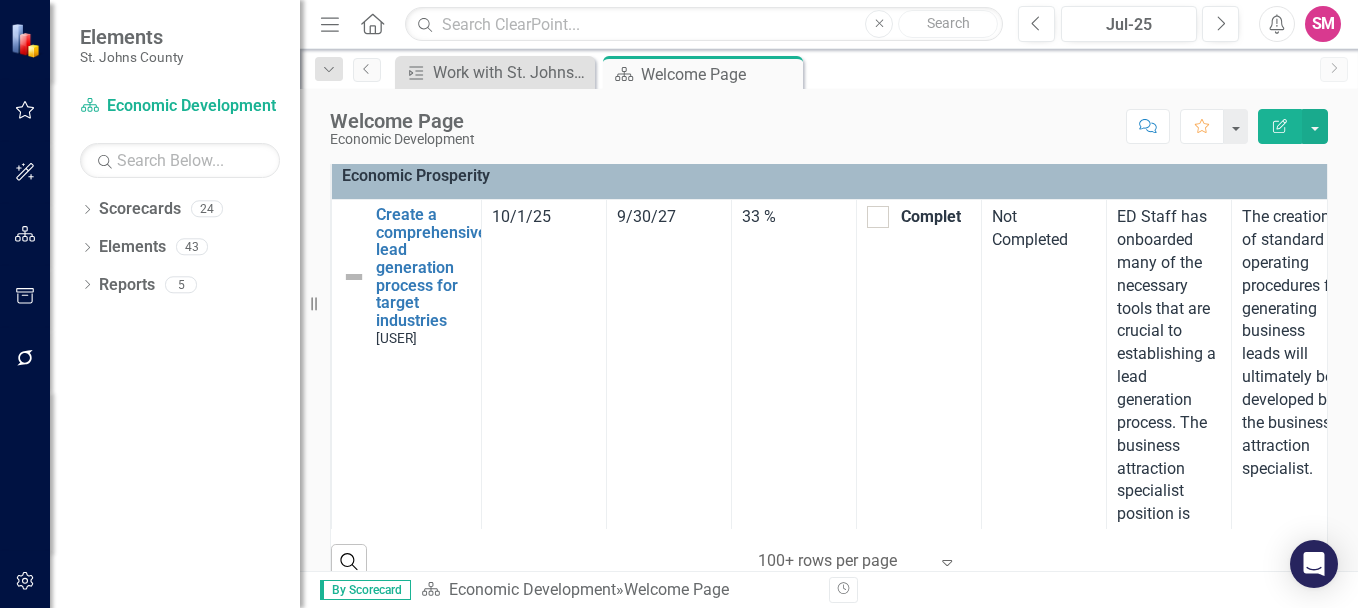scroll, scrollTop: 1072, scrollLeft: 0, axis: vertical 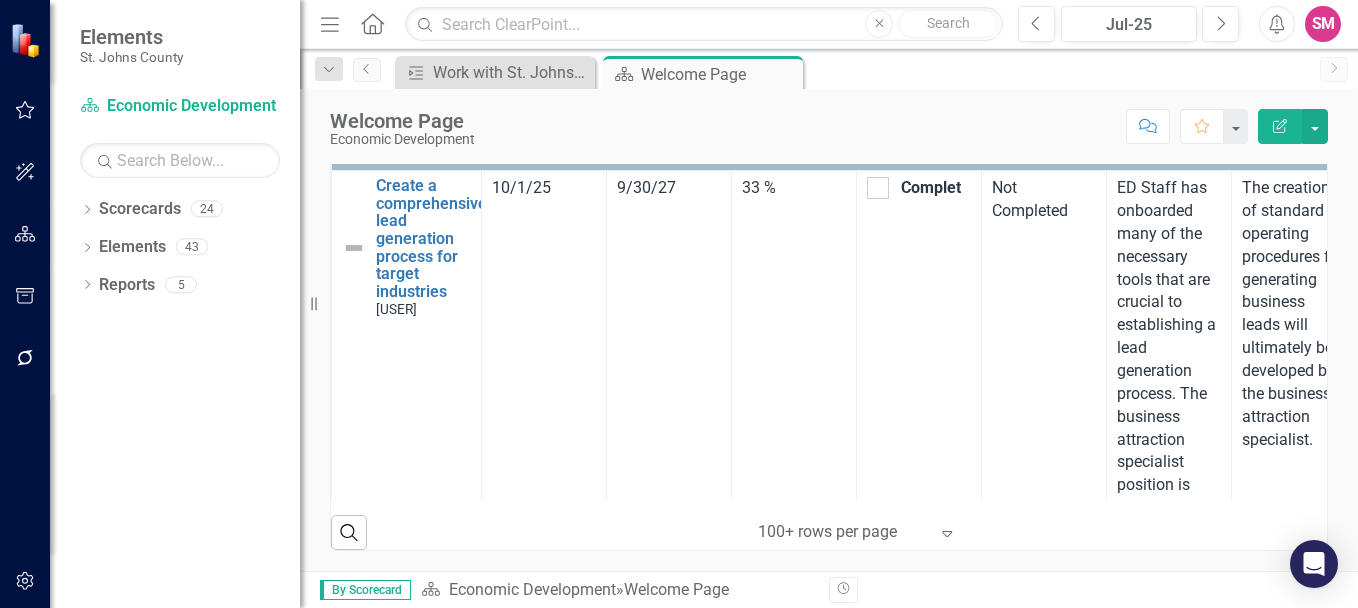 click on "Menu" 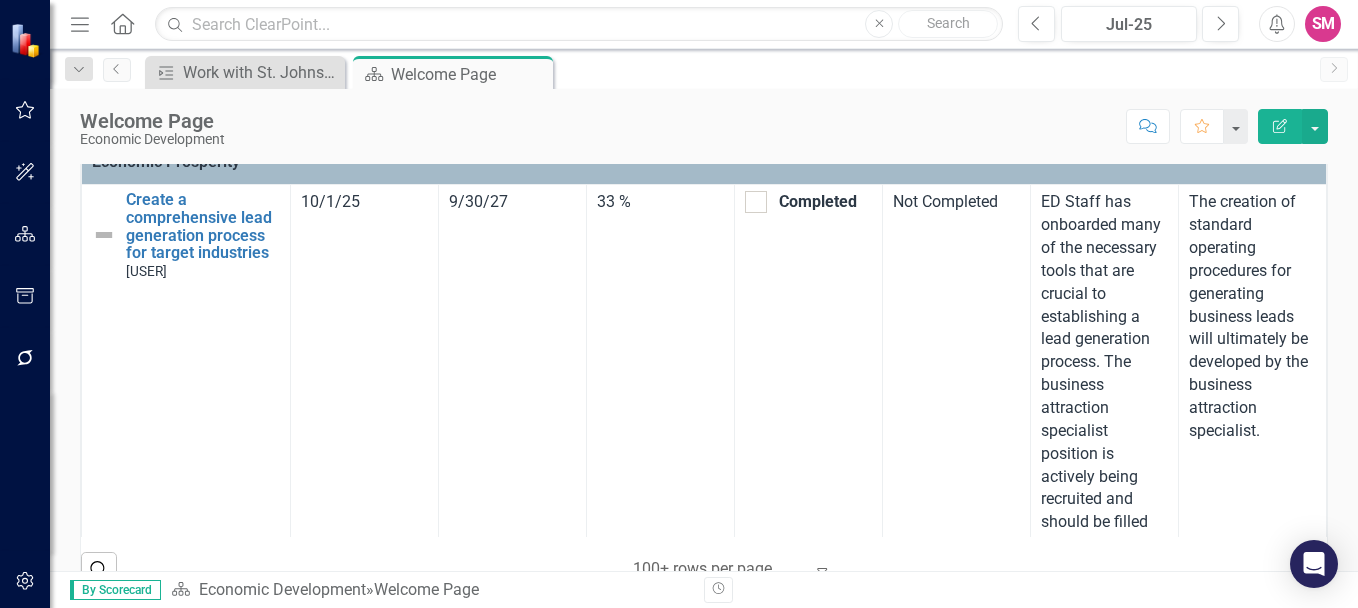 scroll, scrollTop: 1072, scrollLeft: 0, axis: vertical 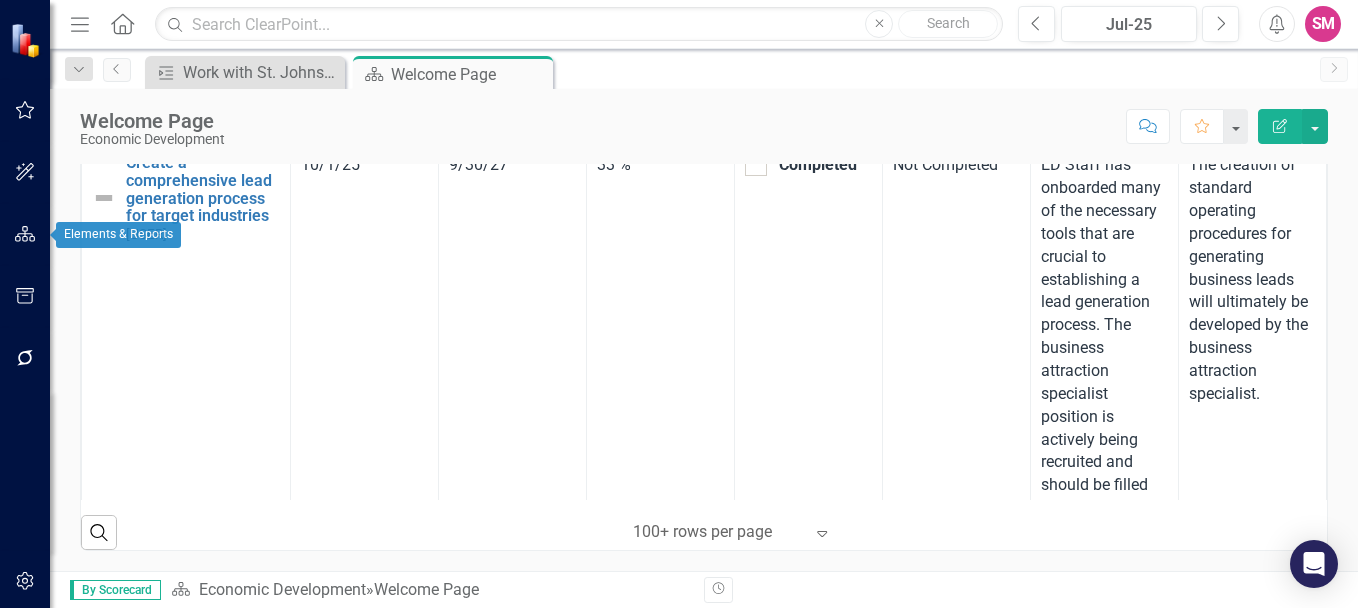 click 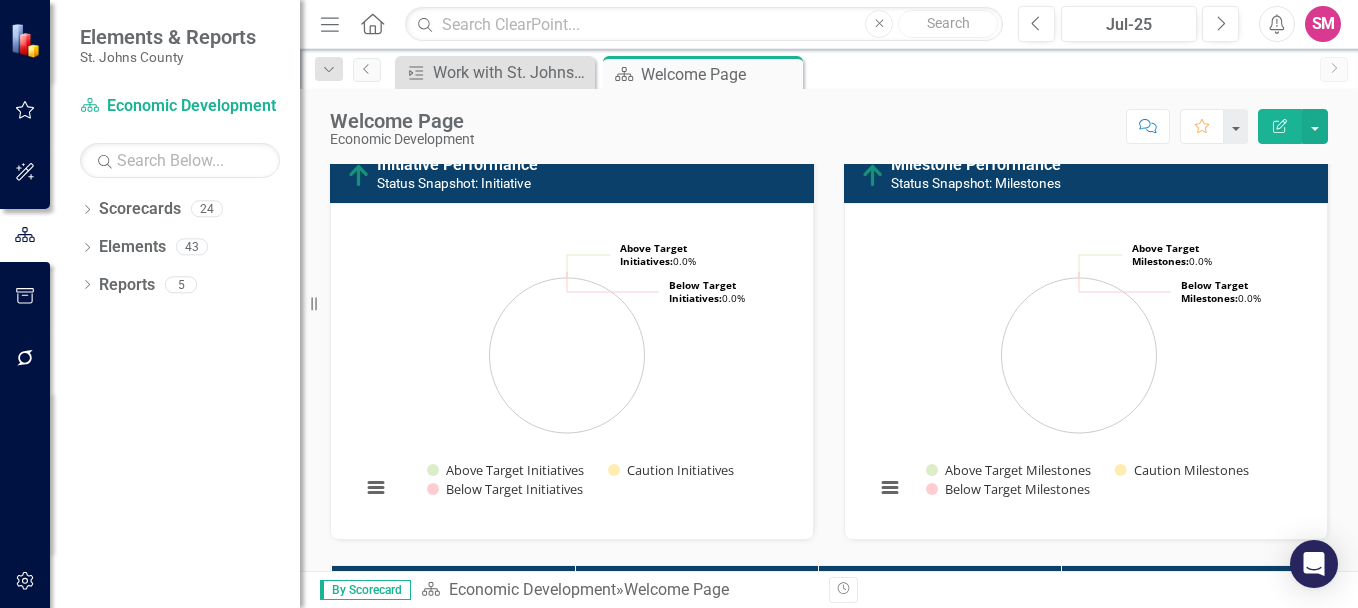 scroll, scrollTop: 0, scrollLeft: 0, axis: both 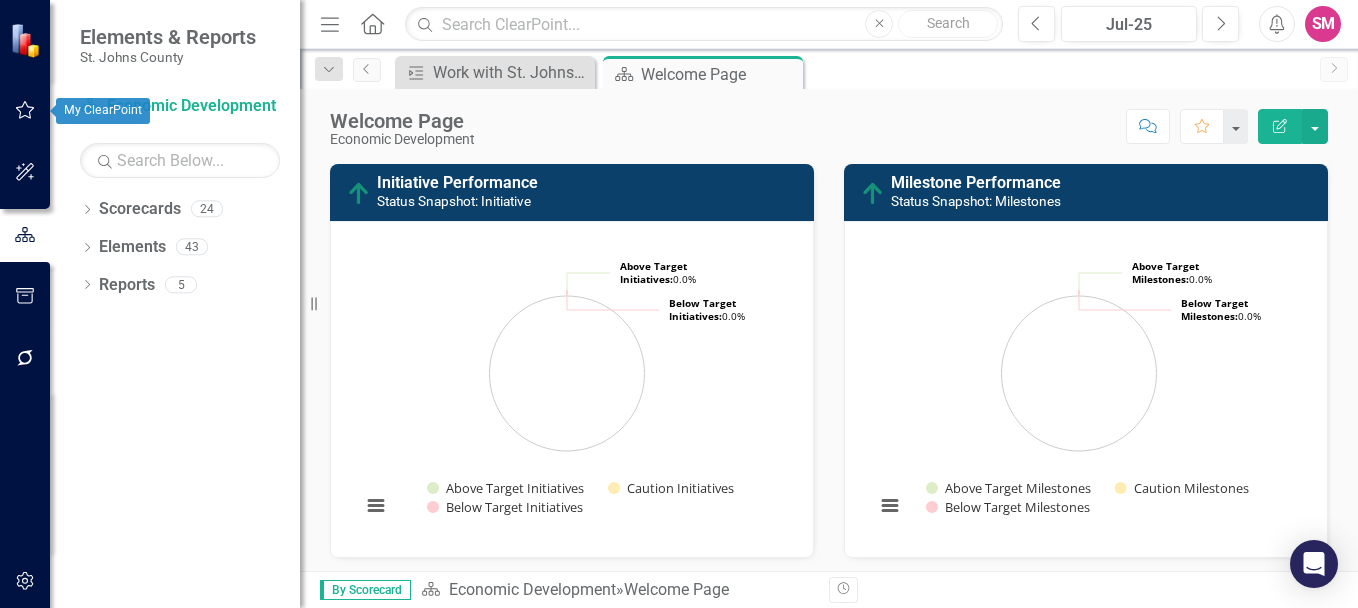click 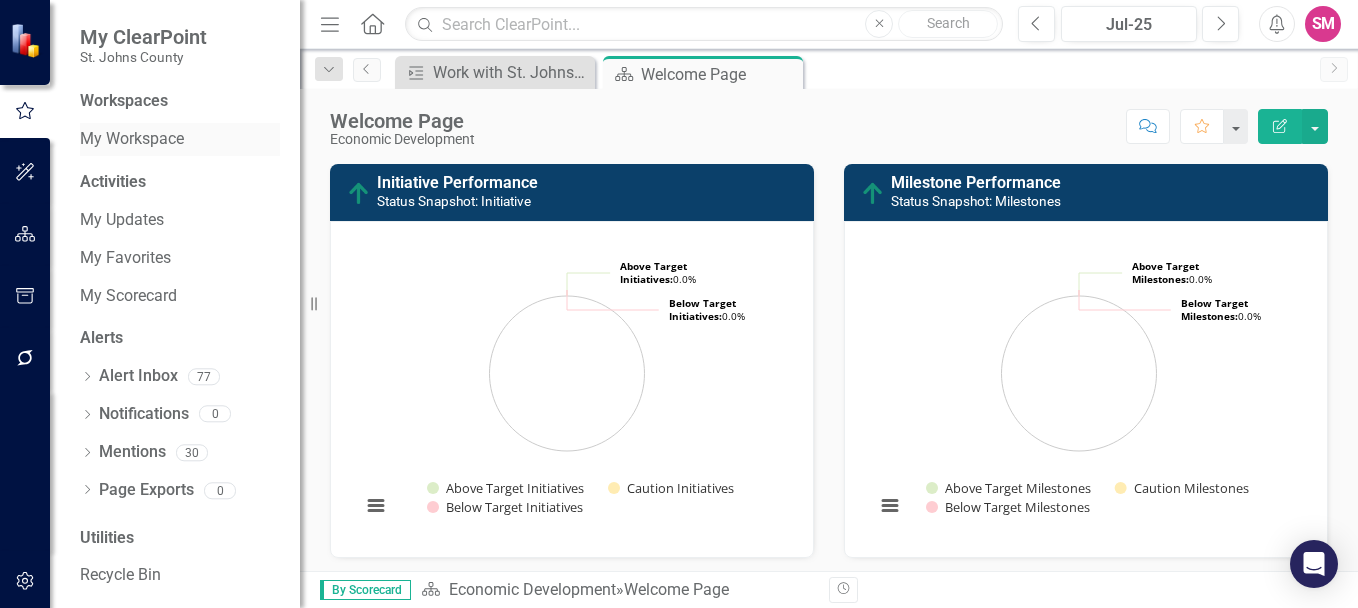 click on "My Workspace" at bounding box center [180, 139] 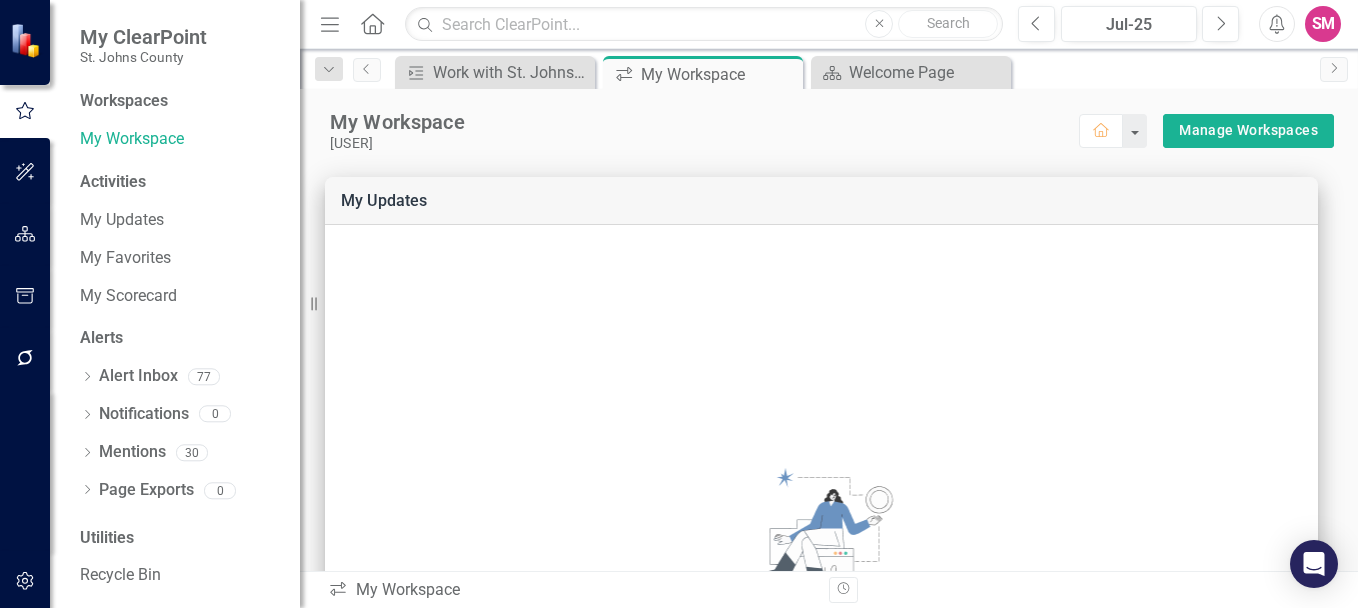 click on "Activities" at bounding box center (180, 182) 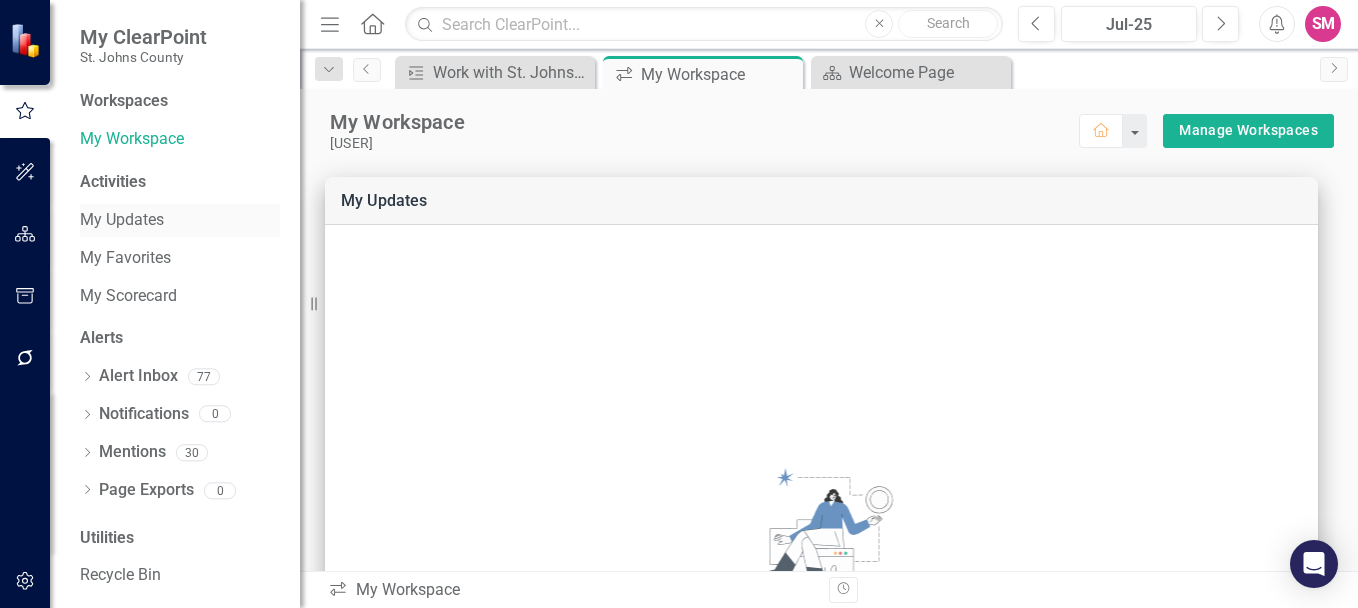 click on "My Updates" at bounding box center [180, 220] 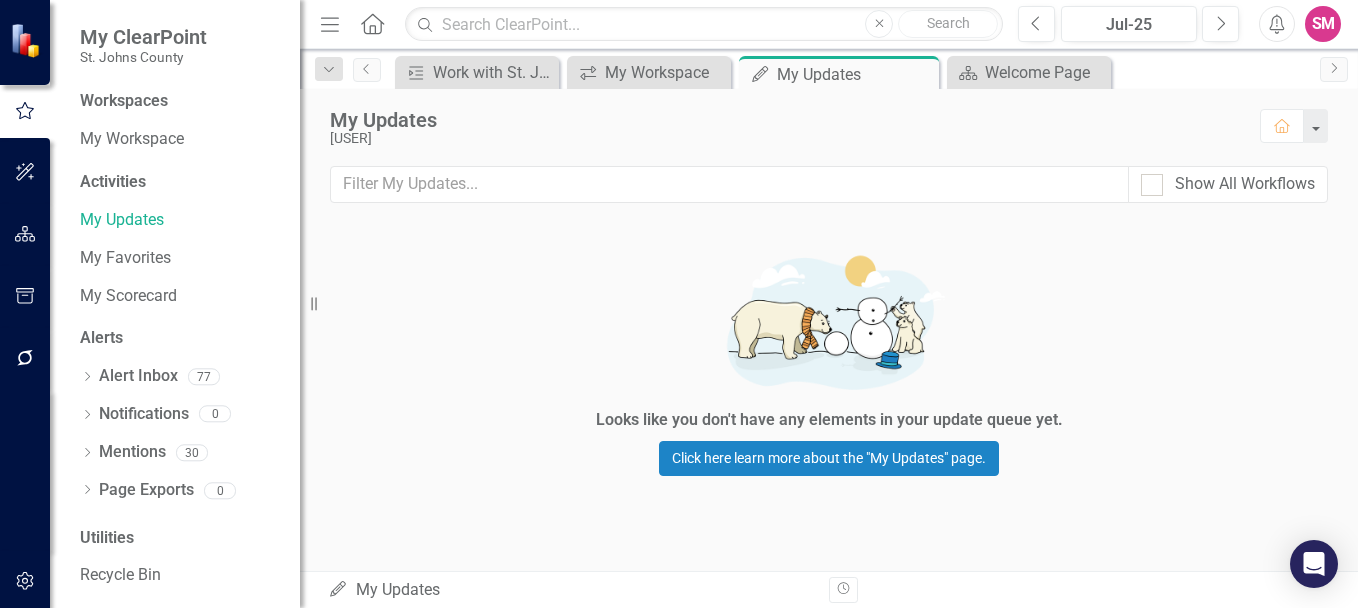 click on "Activities" at bounding box center [180, 182] 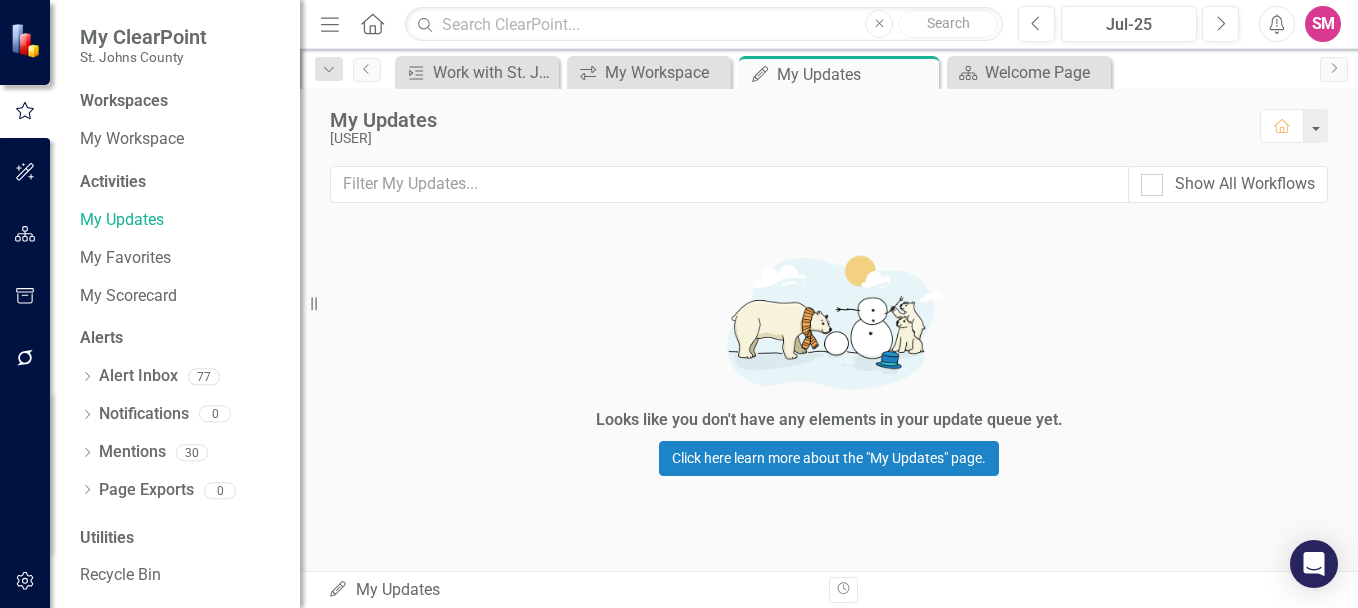 click on "Activities" at bounding box center [180, 182] 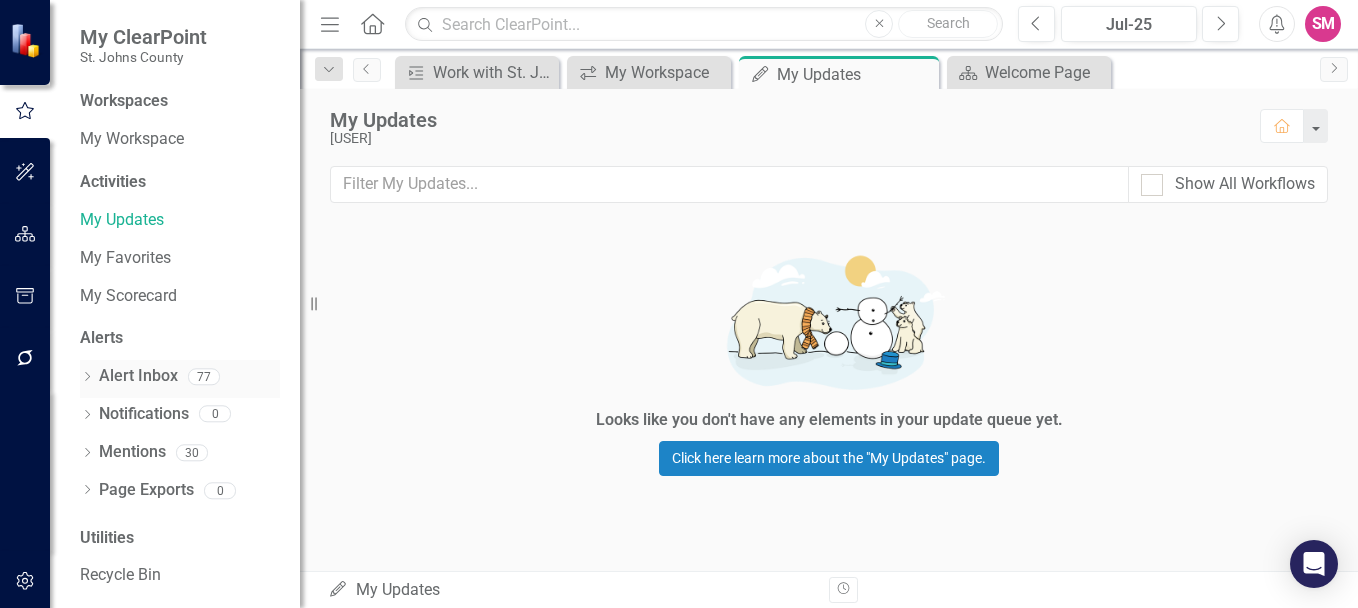 click on "Alert Inbox" at bounding box center [138, 376] 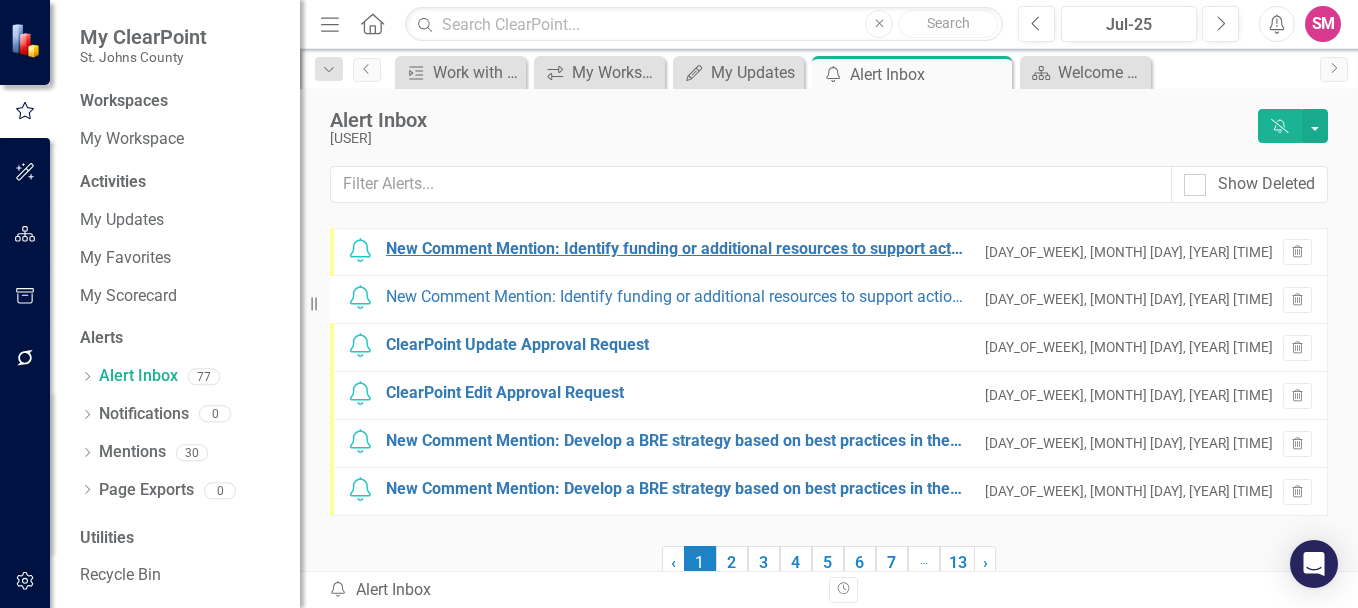 click on "New Comment Mention: Identify funding or additional resources to support actions identified in the BRE strategy" at bounding box center (675, 249) 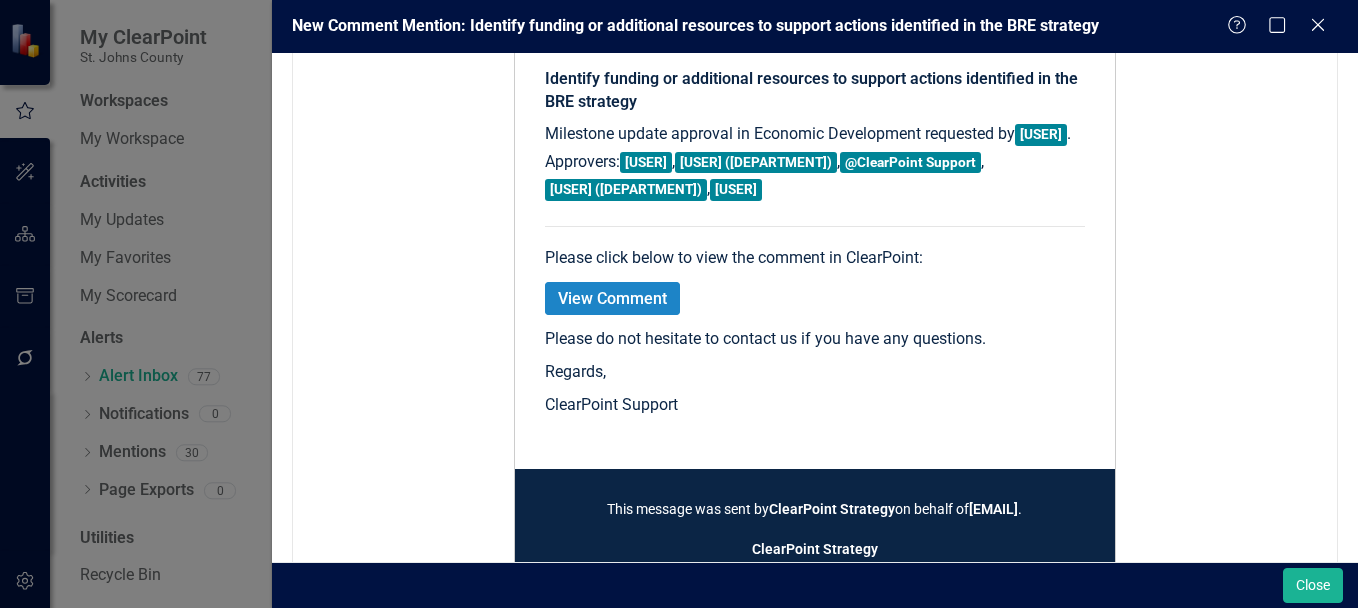 scroll, scrollTop: 574, scrollLeft: 0, axis: vertical 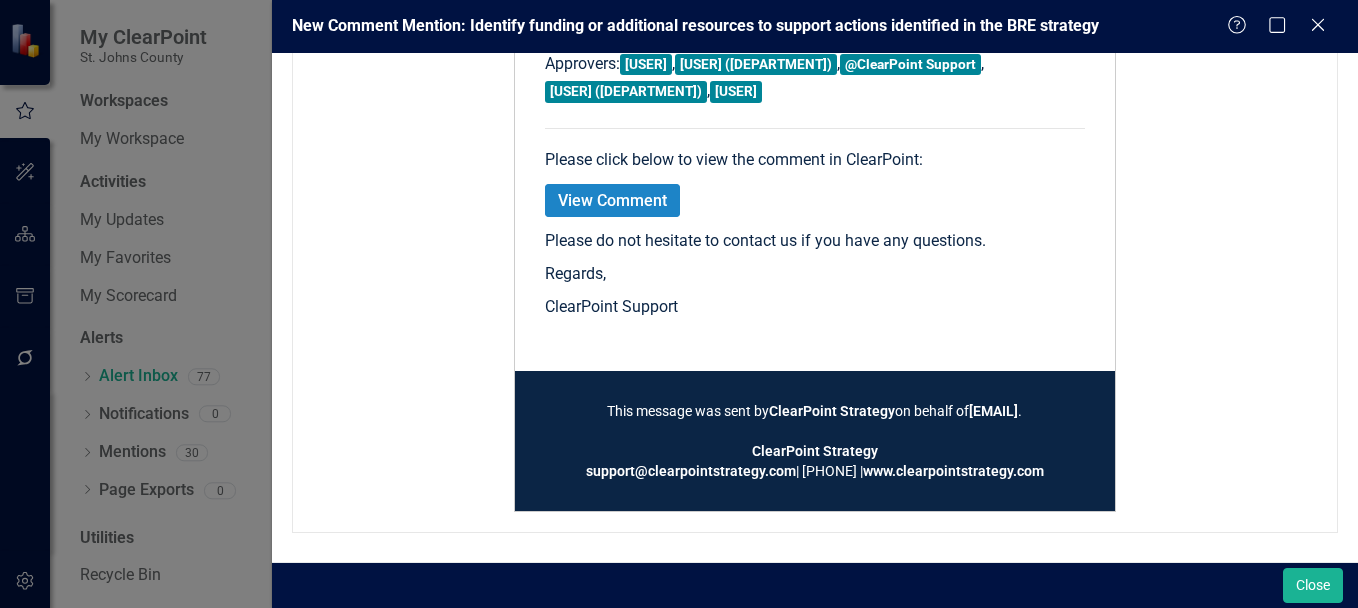 click on "View Comment" at bounding box center [612, 200] 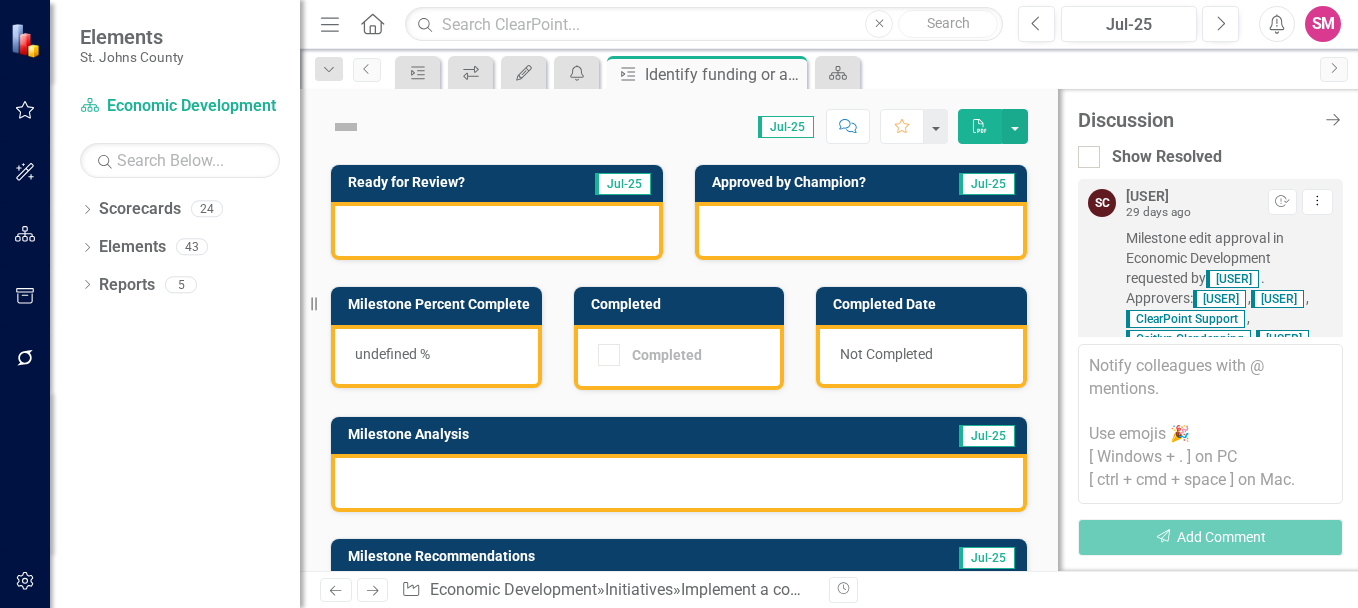 scroll, scrollTop: 322, scrollLeft: 0, axis: vertical 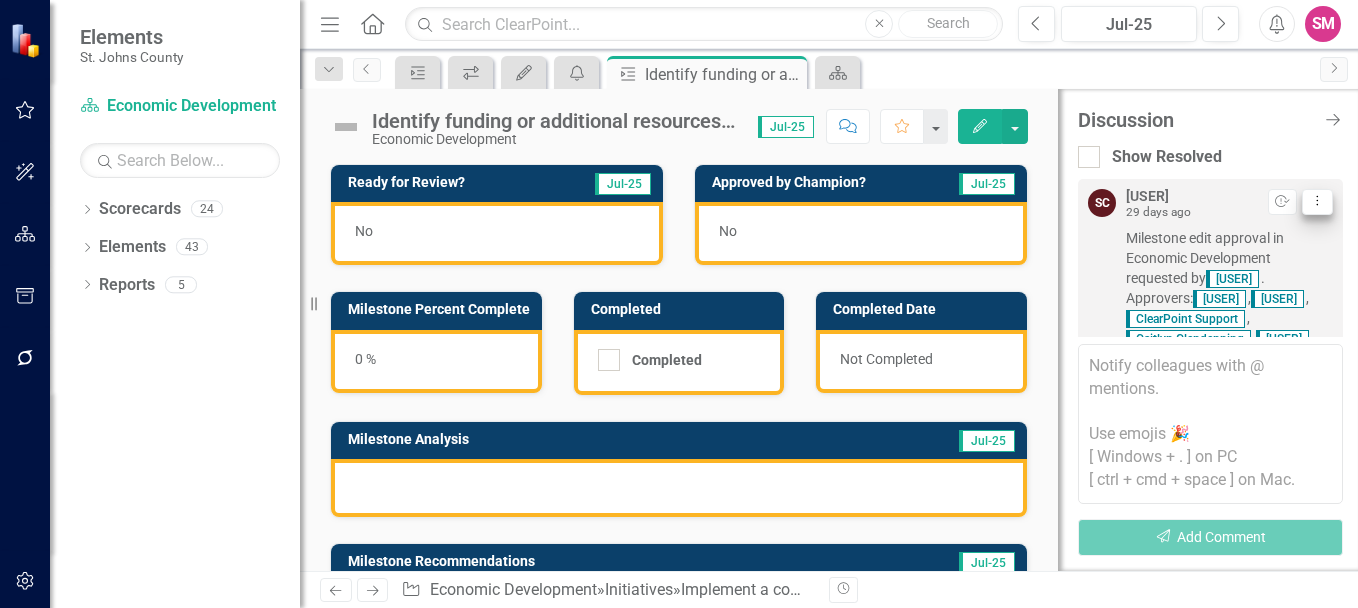 click on "Dropdown Menu" 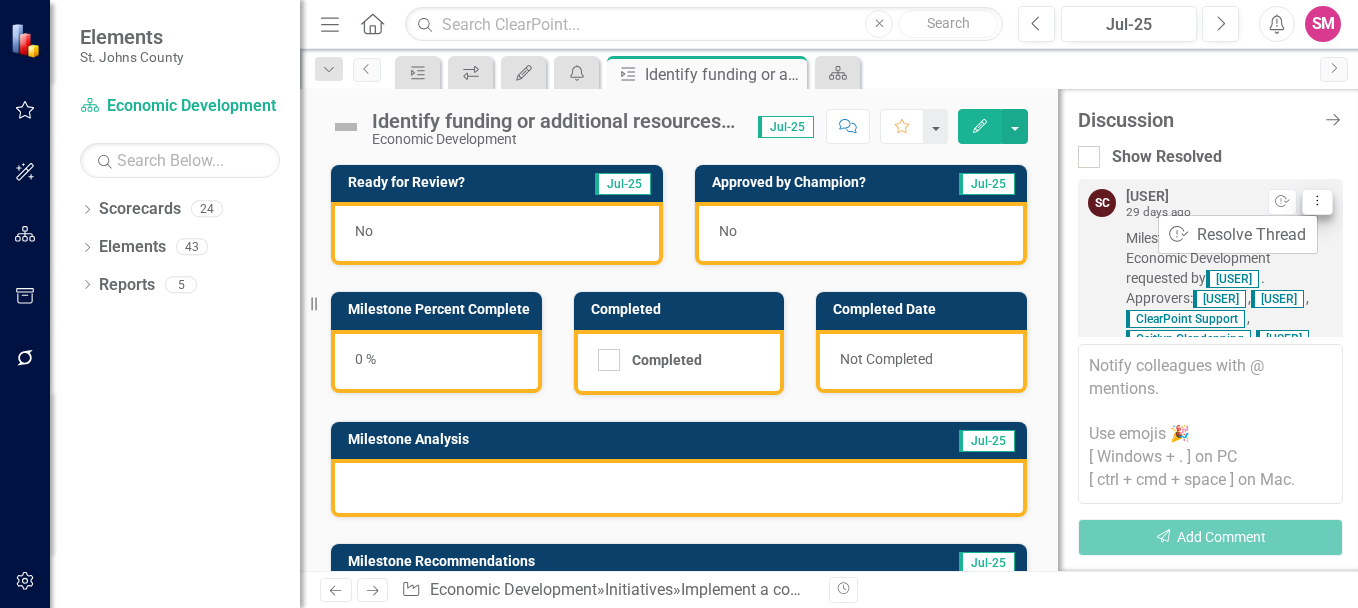 click on "Dropdown Menu" 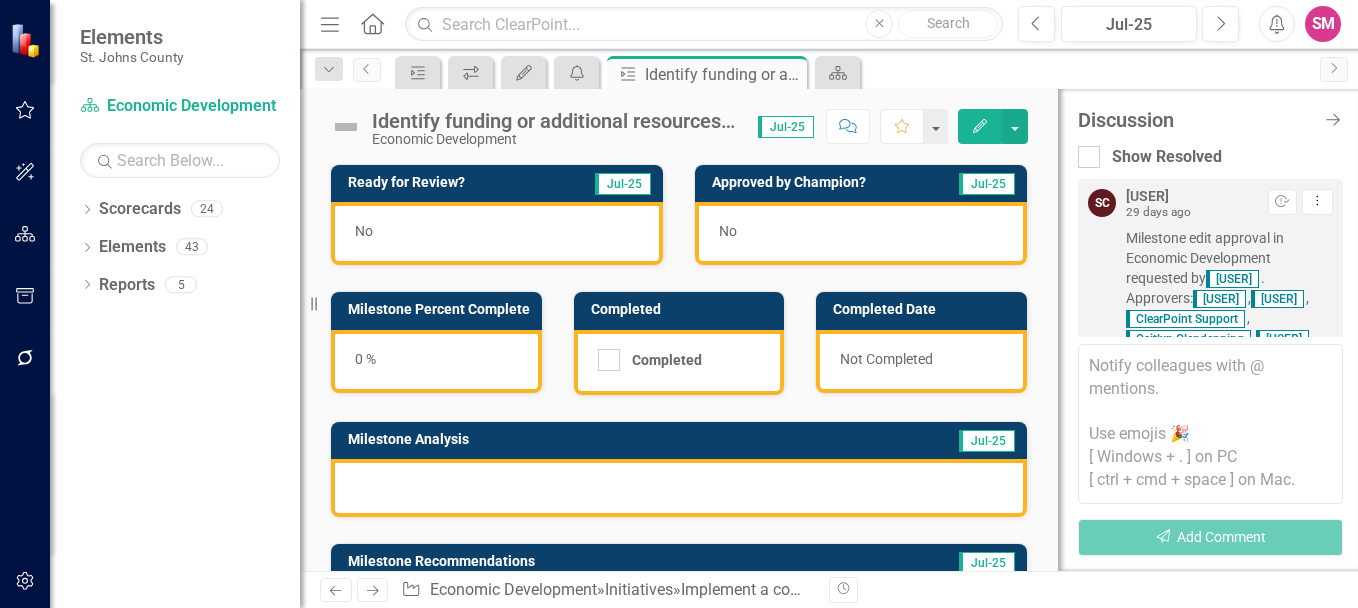 click on "Previous" 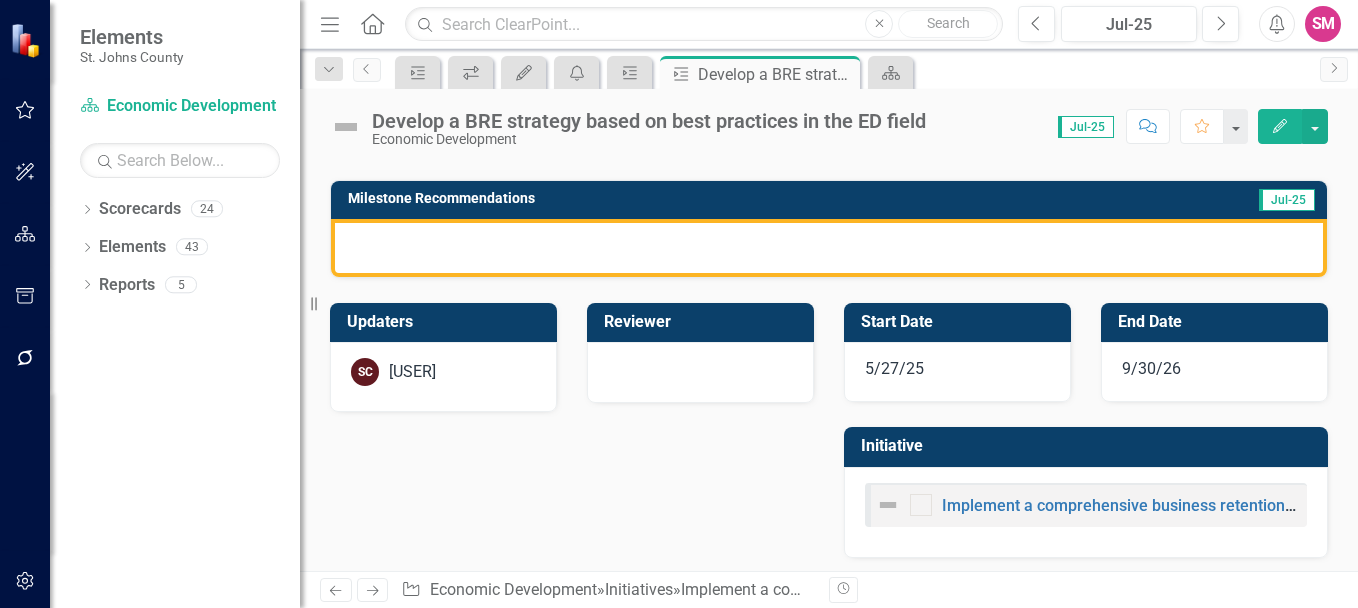 scroll, scrollTop: 370, scrollLeft: 0, axis: vertical 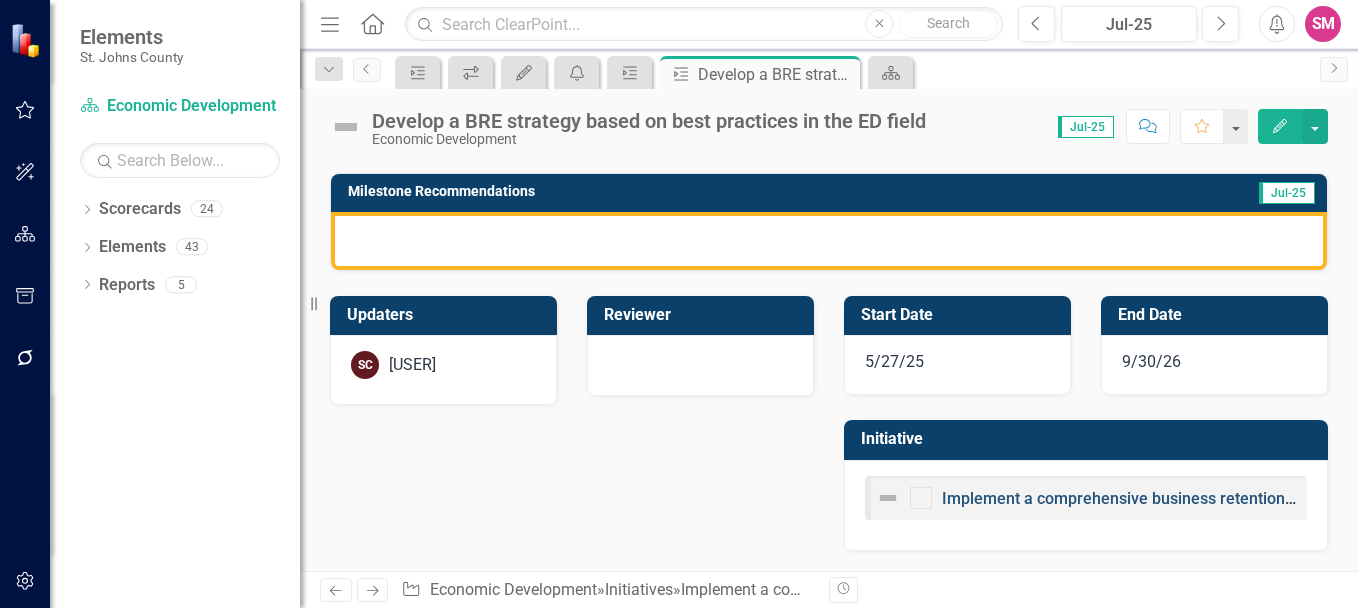 click on "Implement a comprehensive business retention strategy" at bounding box center [1145, 498] 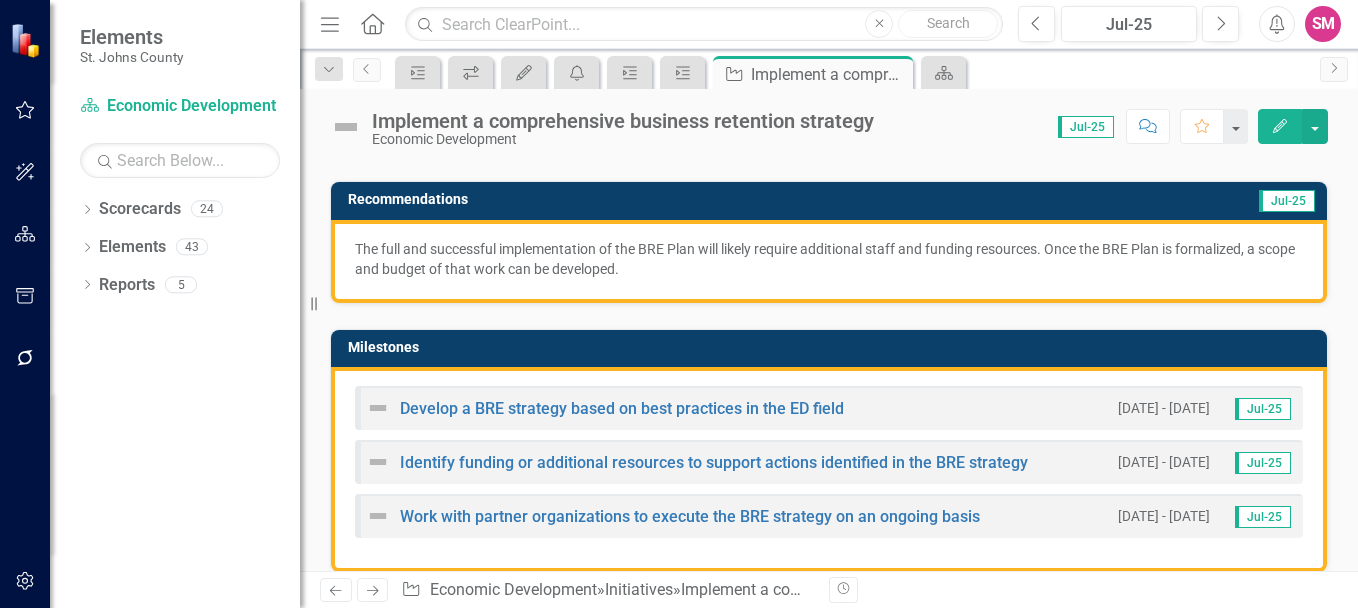 scroll, scrollTop: 425, scrollLeft: 0, axis: vertical 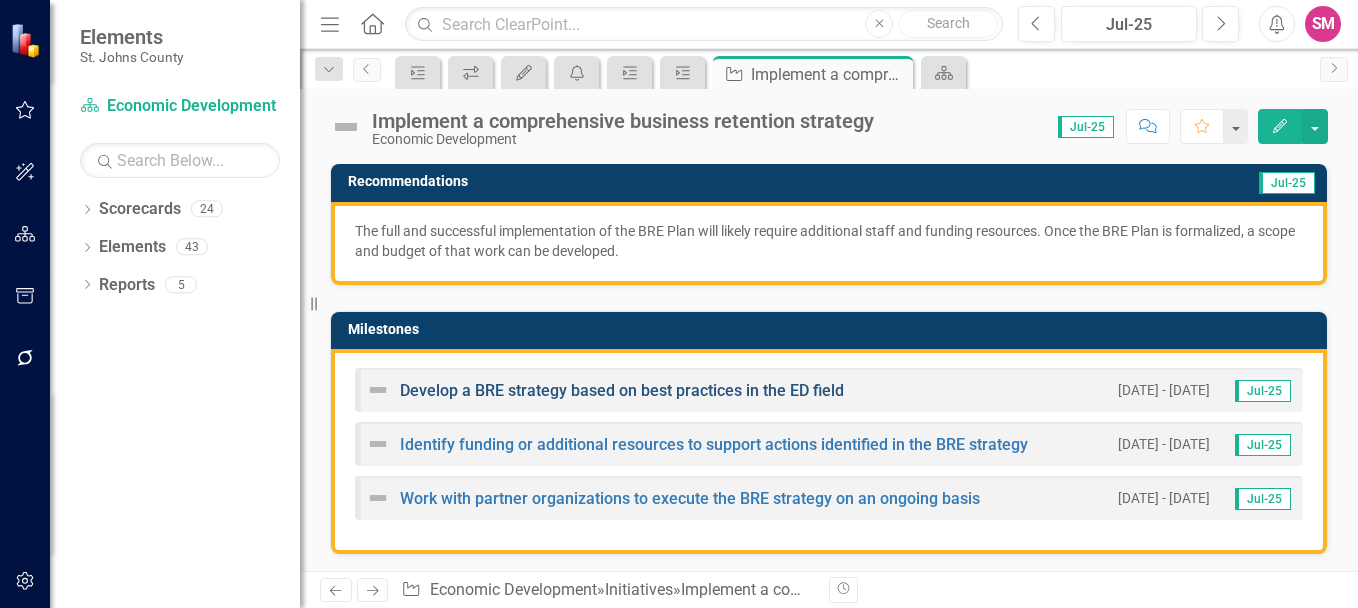 click on "Develop a BRE strategy based on best practices in the ED field" at bounding box center (622, 390) 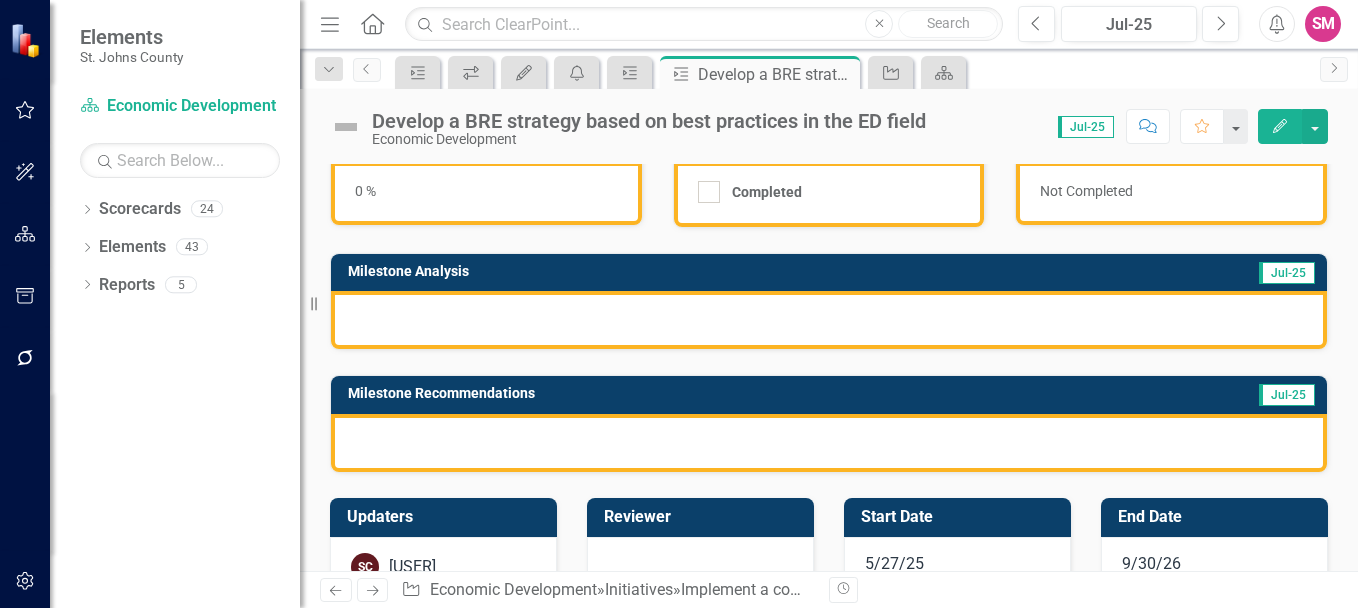 scroll, scrollTop: 0, scrollLeft: 0, axis: both 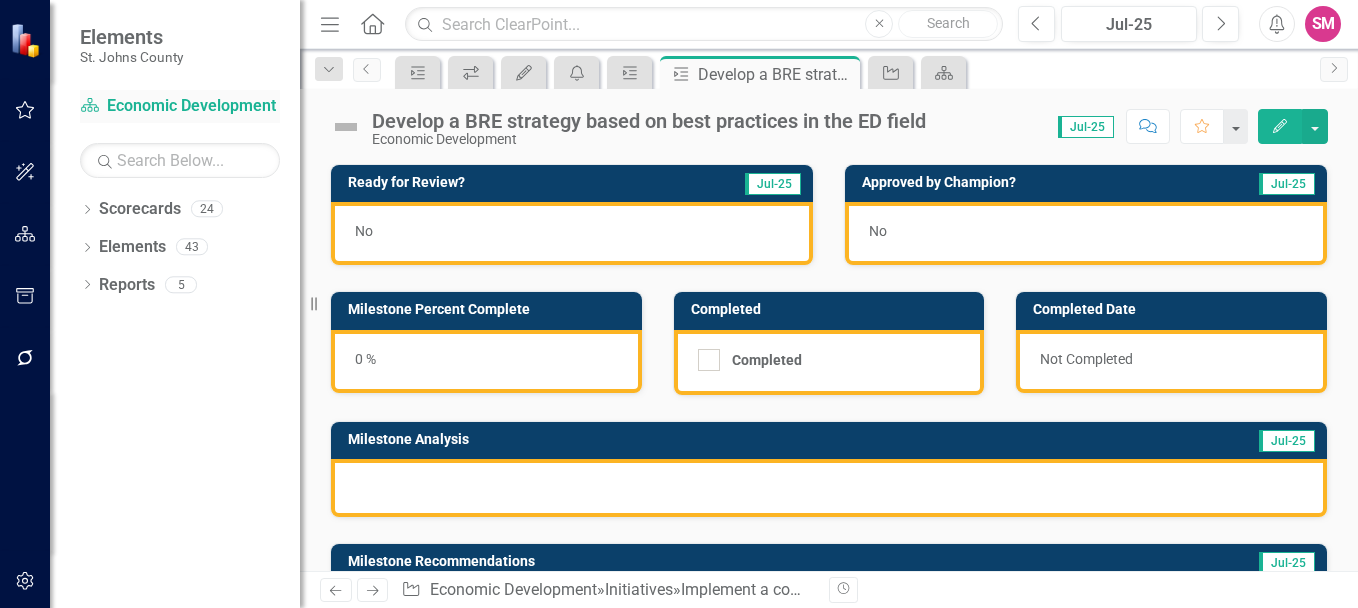 click on "Scorecard Economic Development" at bounding box center [180, 106] 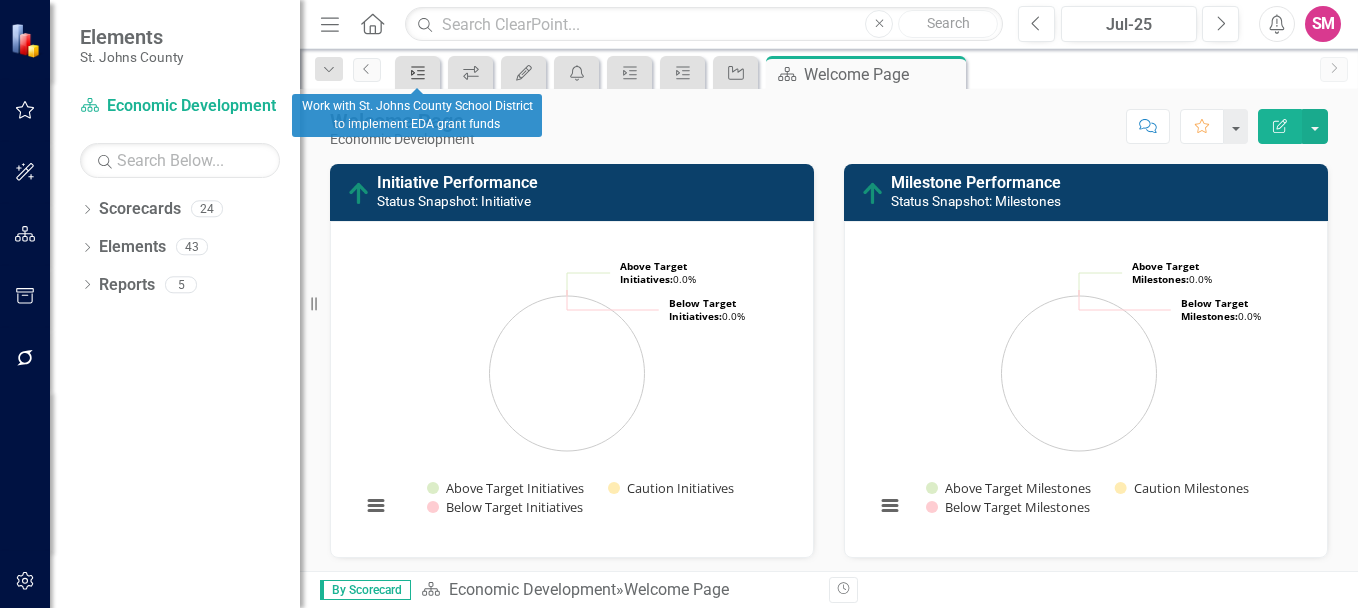 click on "Milestone" 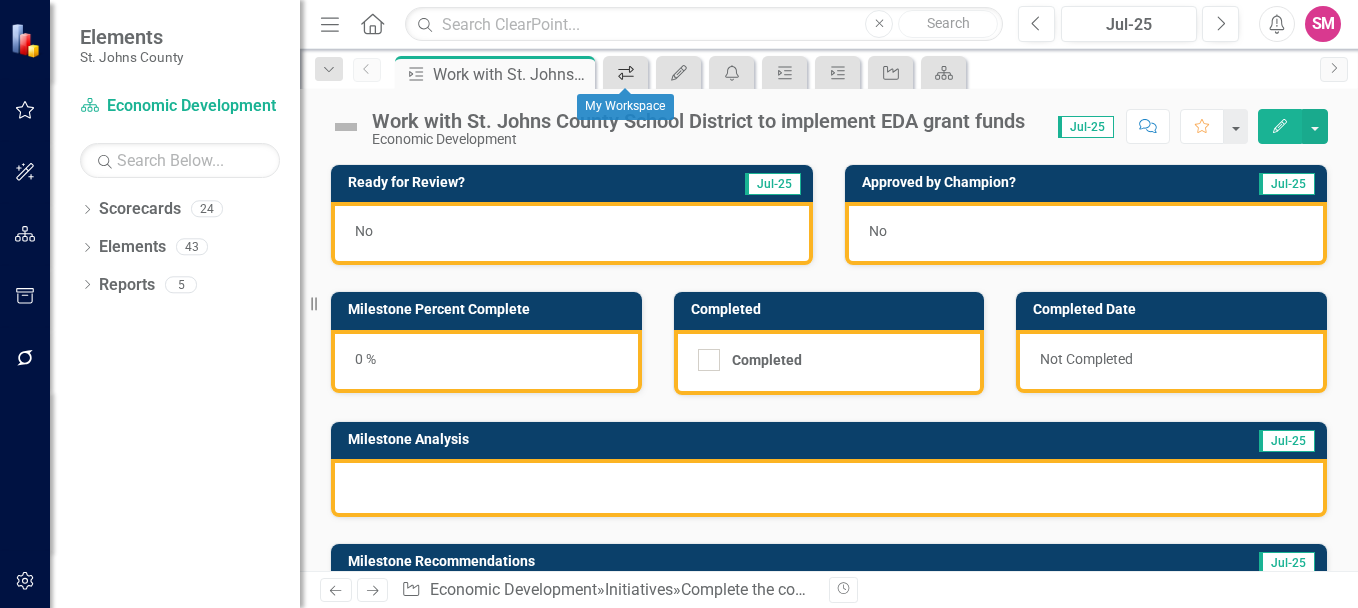 click 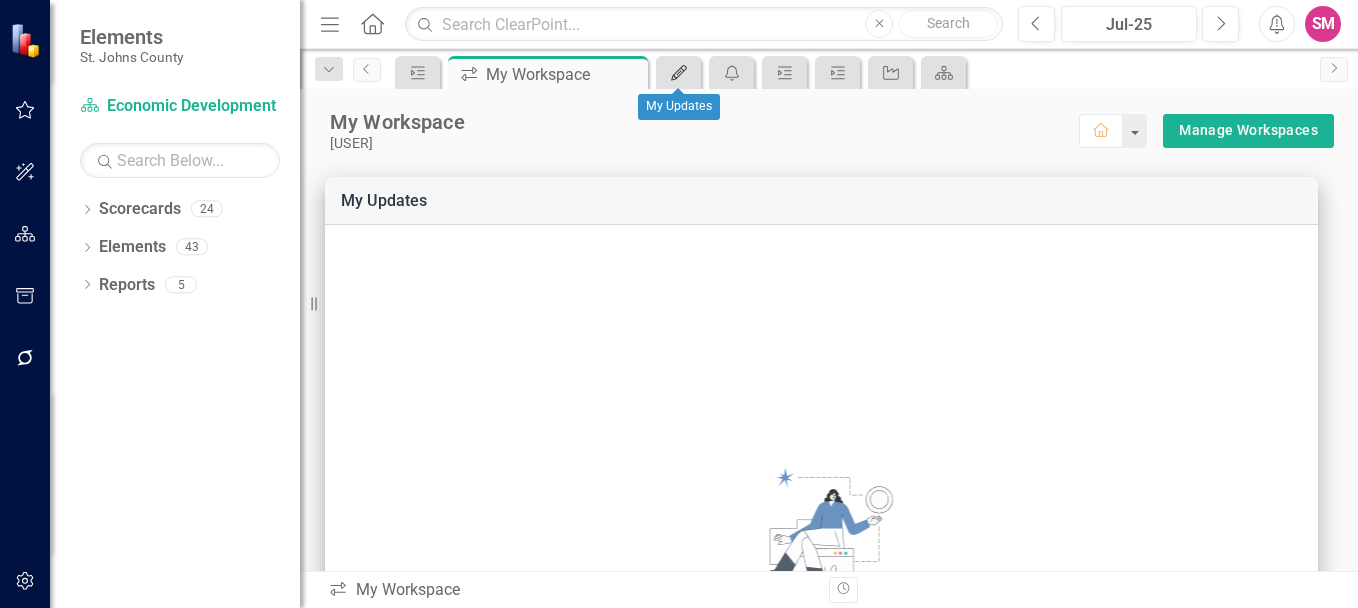 click on "My Updates" 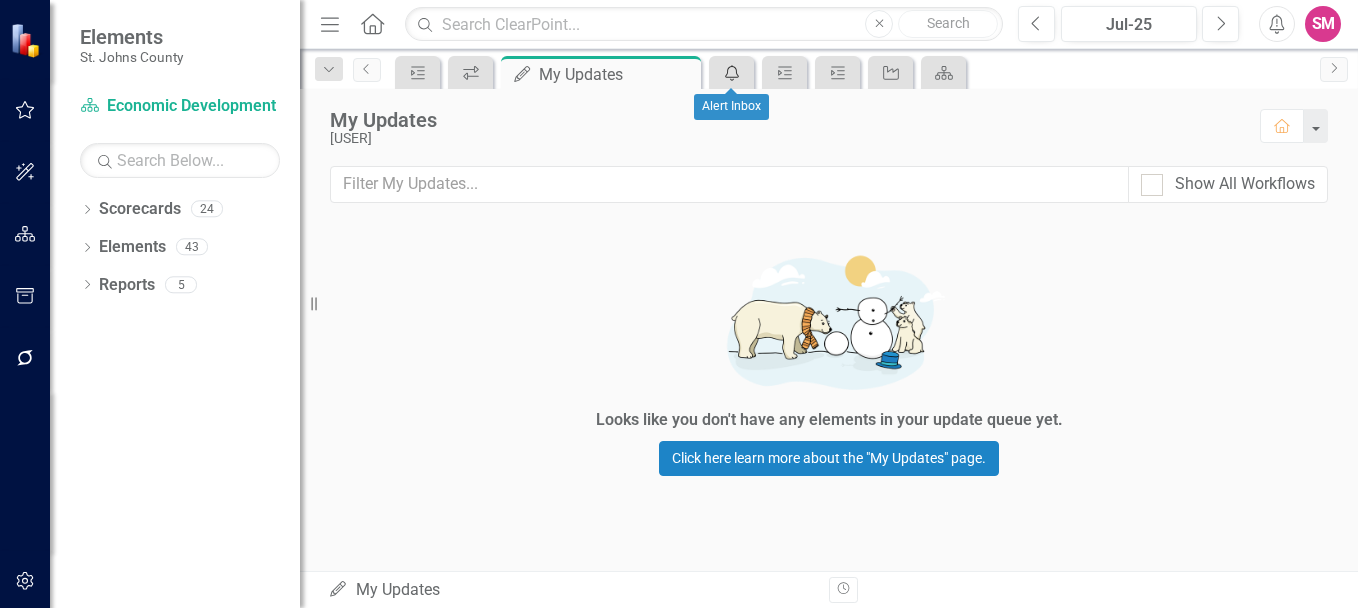 click on "icon.alertInbox" 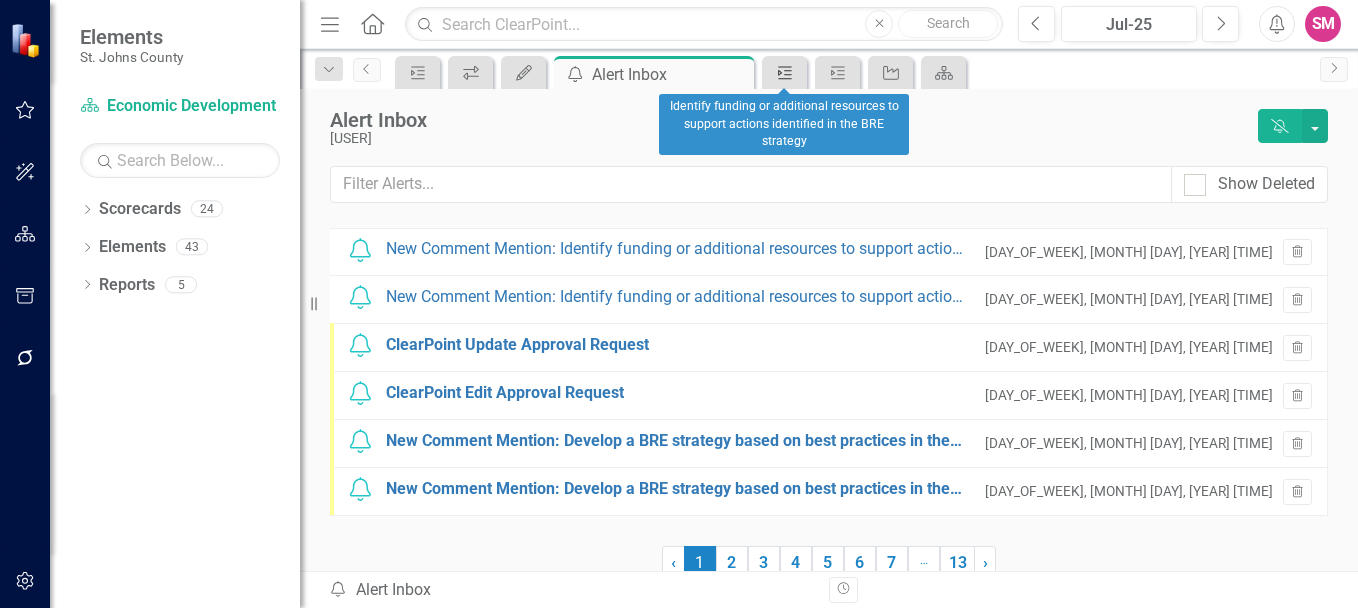 click 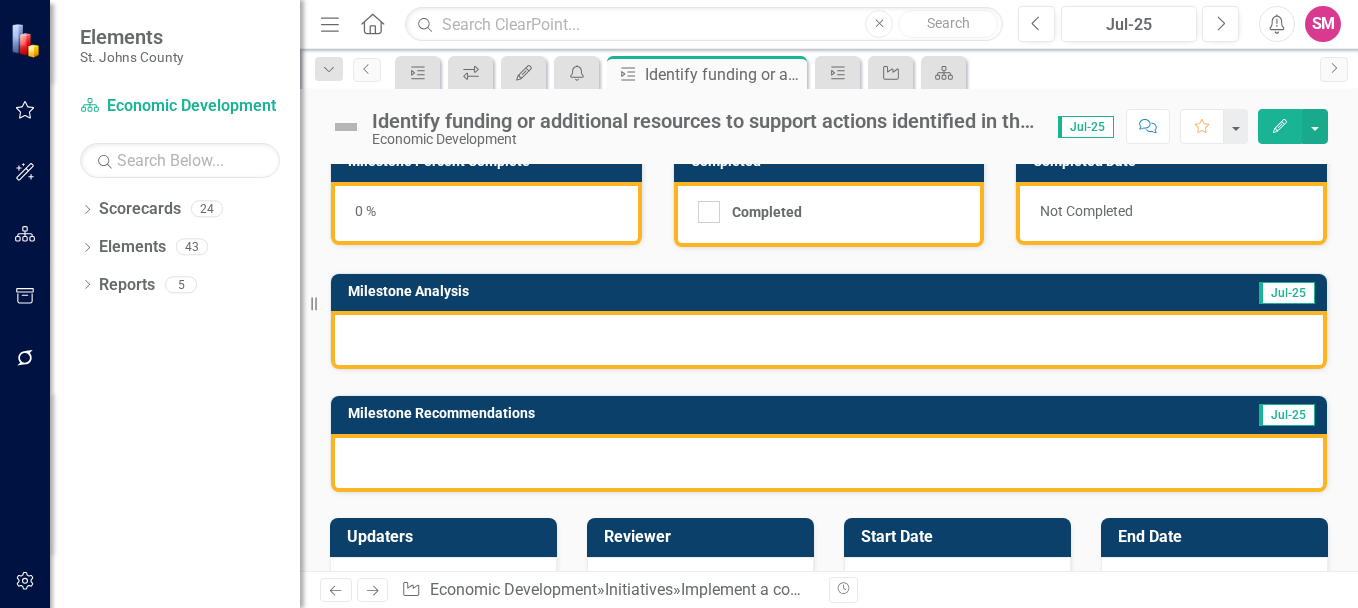 scroll, scrollTop: 370, scrollLeft: 0, axis: vertical 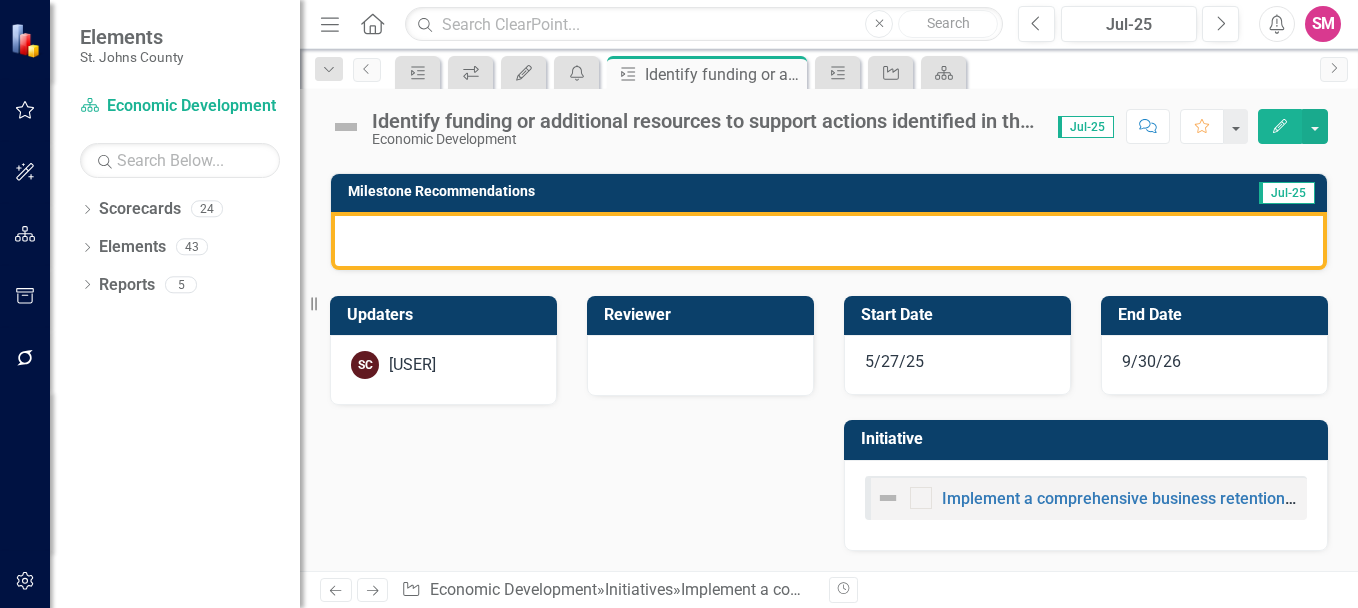 click at bounding box center [888, 498] 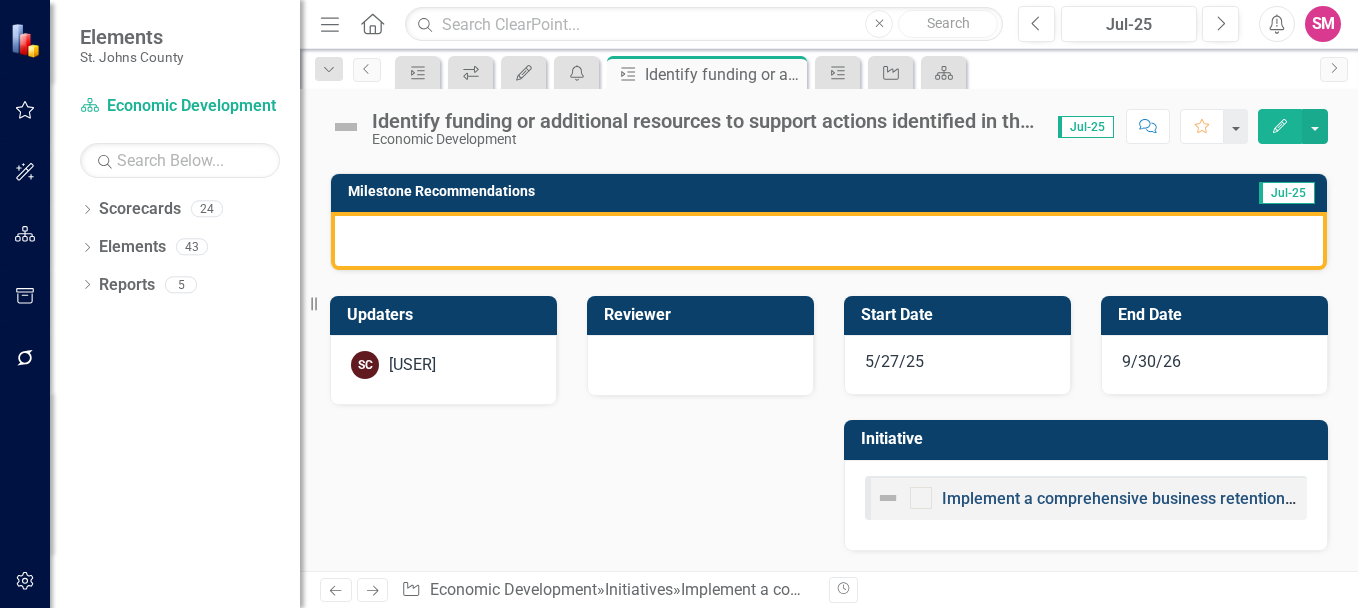 click on "Implement a comprehensive business retention strategy" at bounding box center (1145, 498) 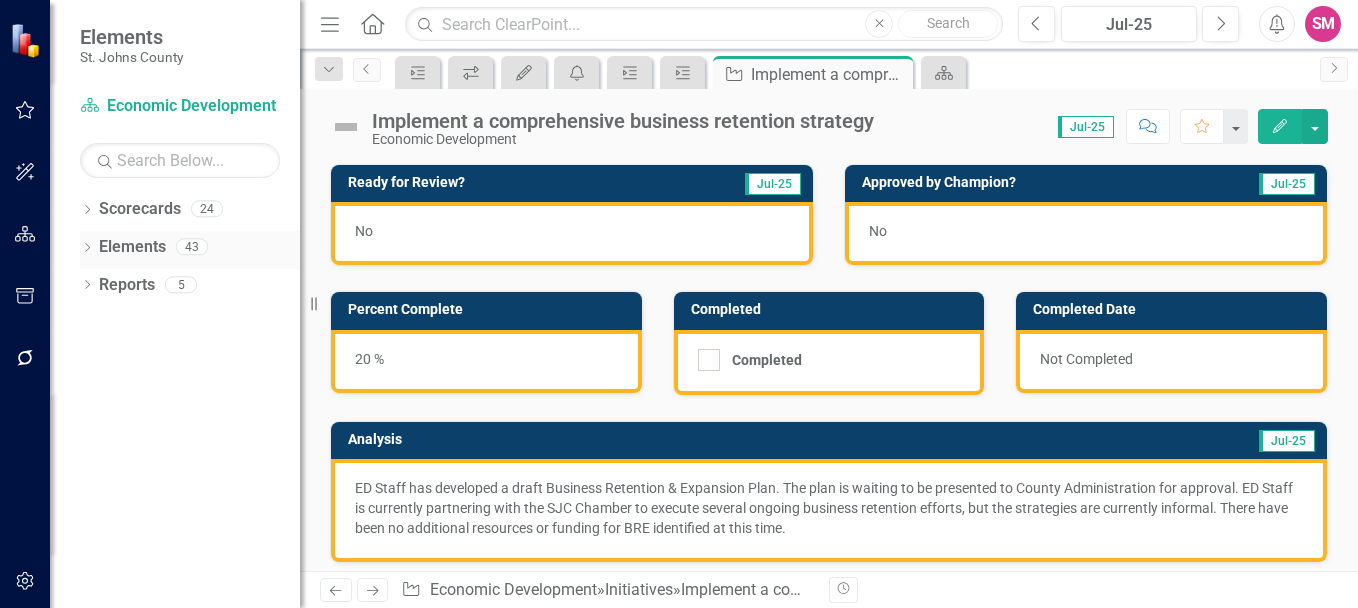click on "Elements" at bounding box center (132, 247) 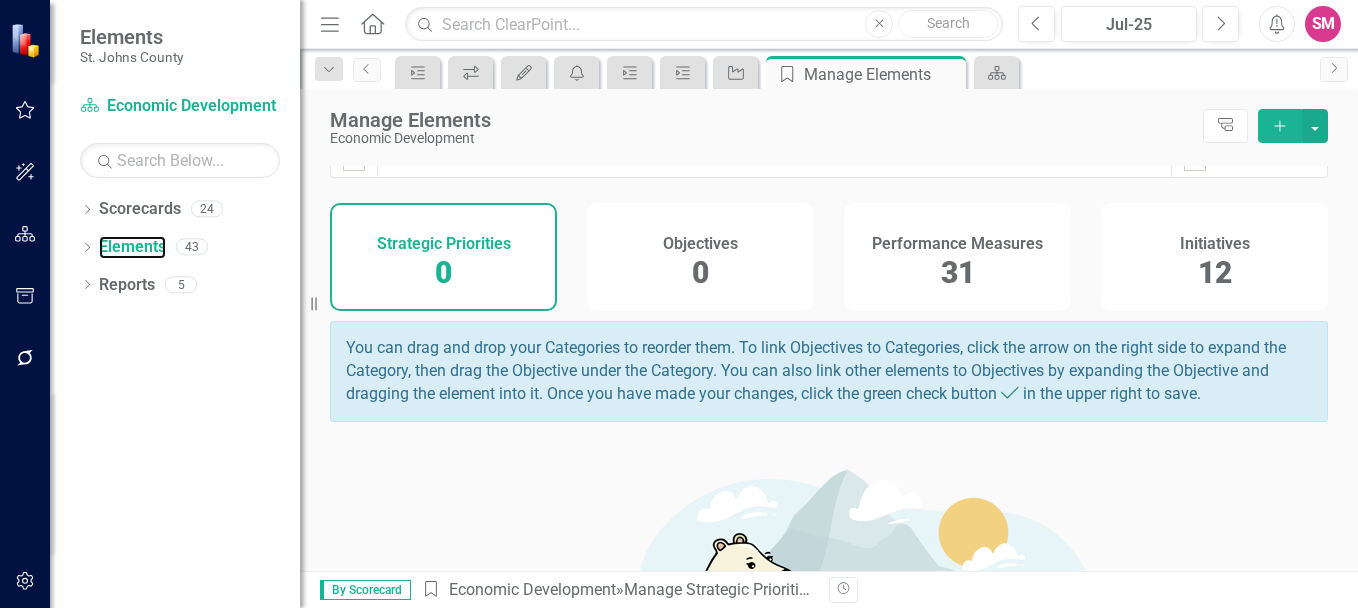 scroll, scrollTop: 0, scrollLeft: 0, axis: both 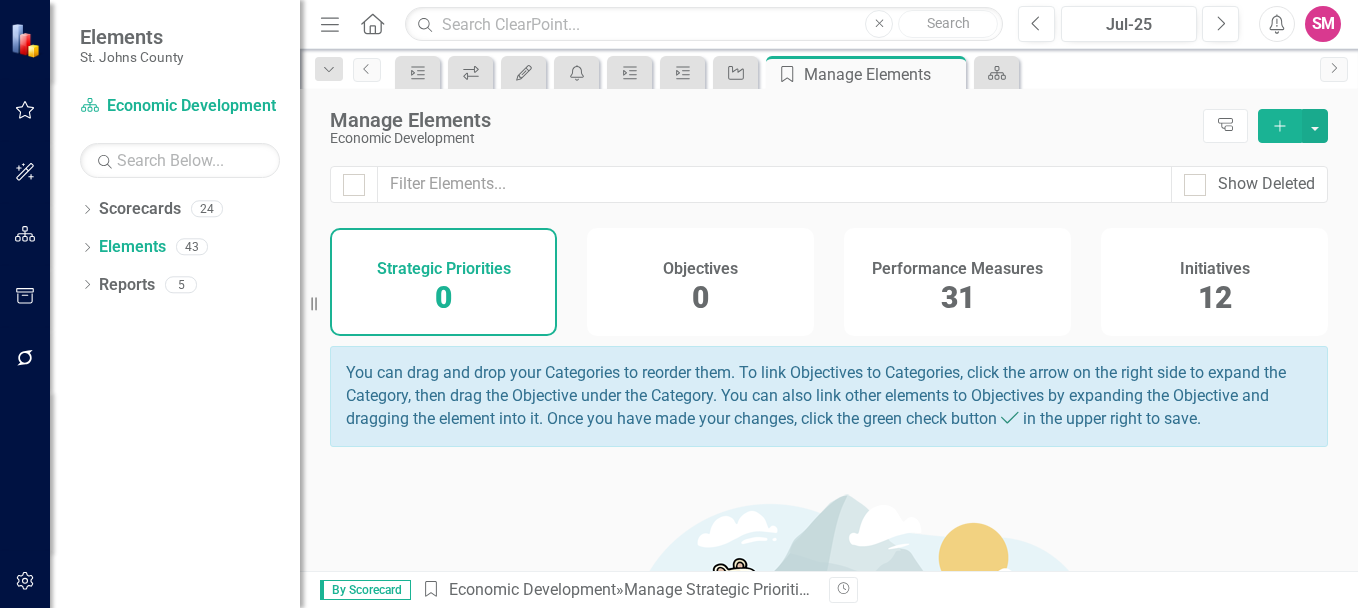 click on "12" at bounding box center [1215, 297] 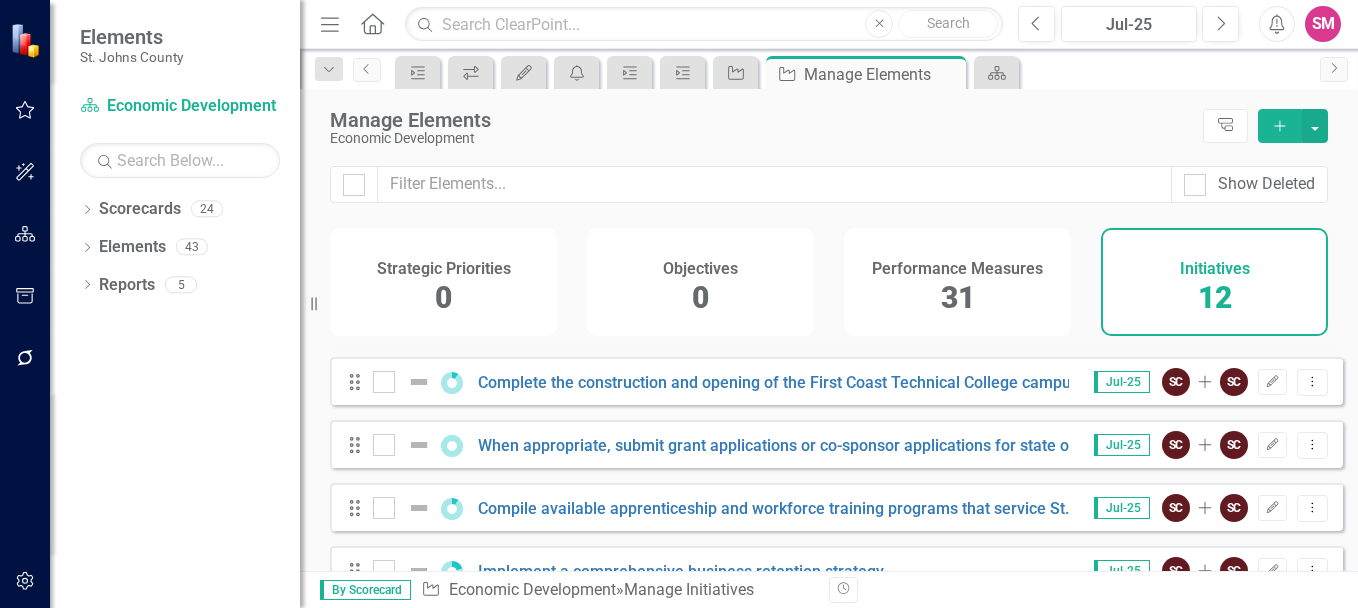 scroll, scrollTop: 0, scrollLeft: 0, axis: both 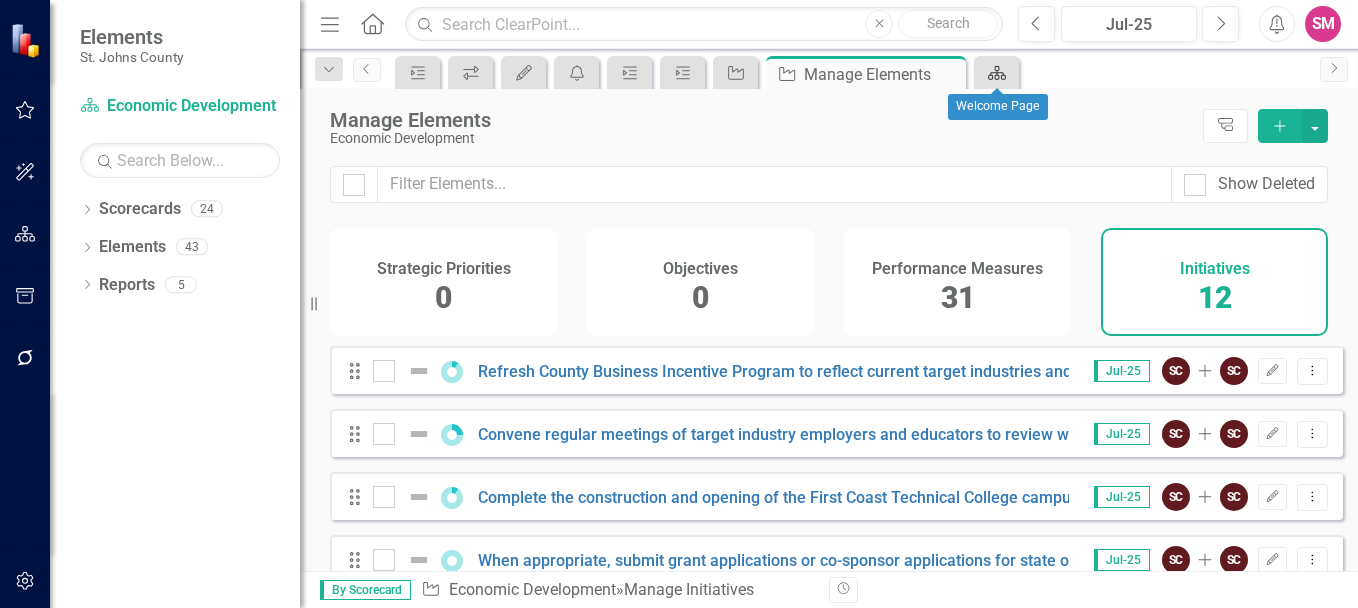 click on "Scorecard" 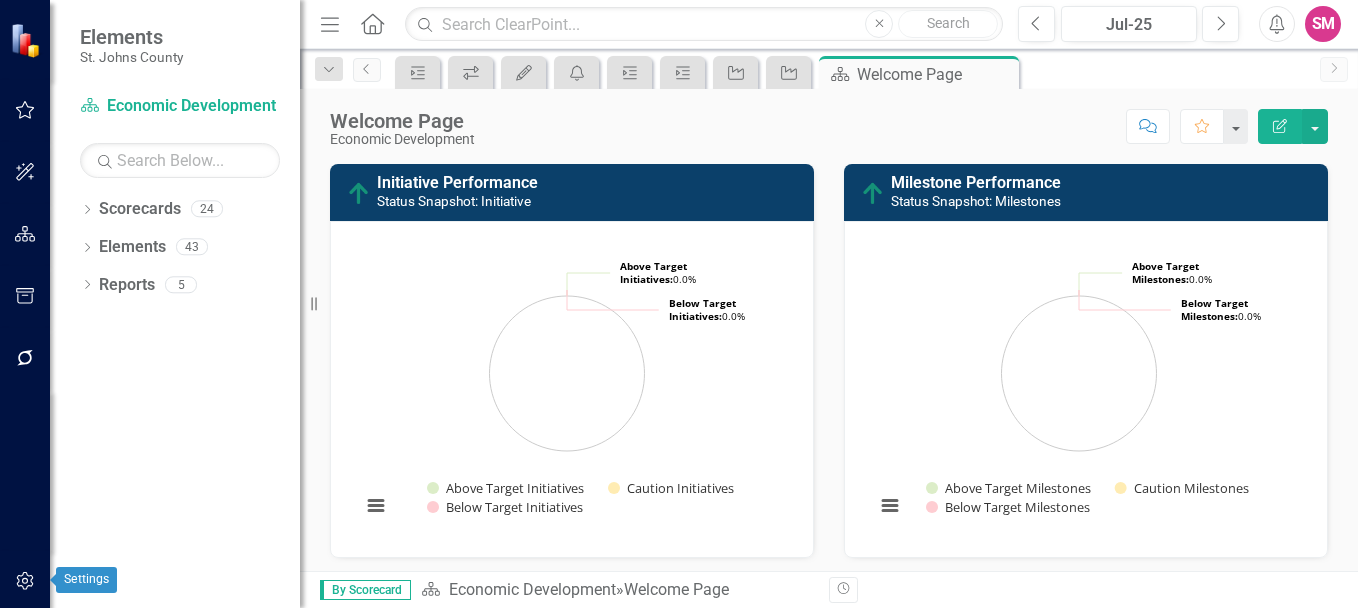 click at bounding box center [25, 582] 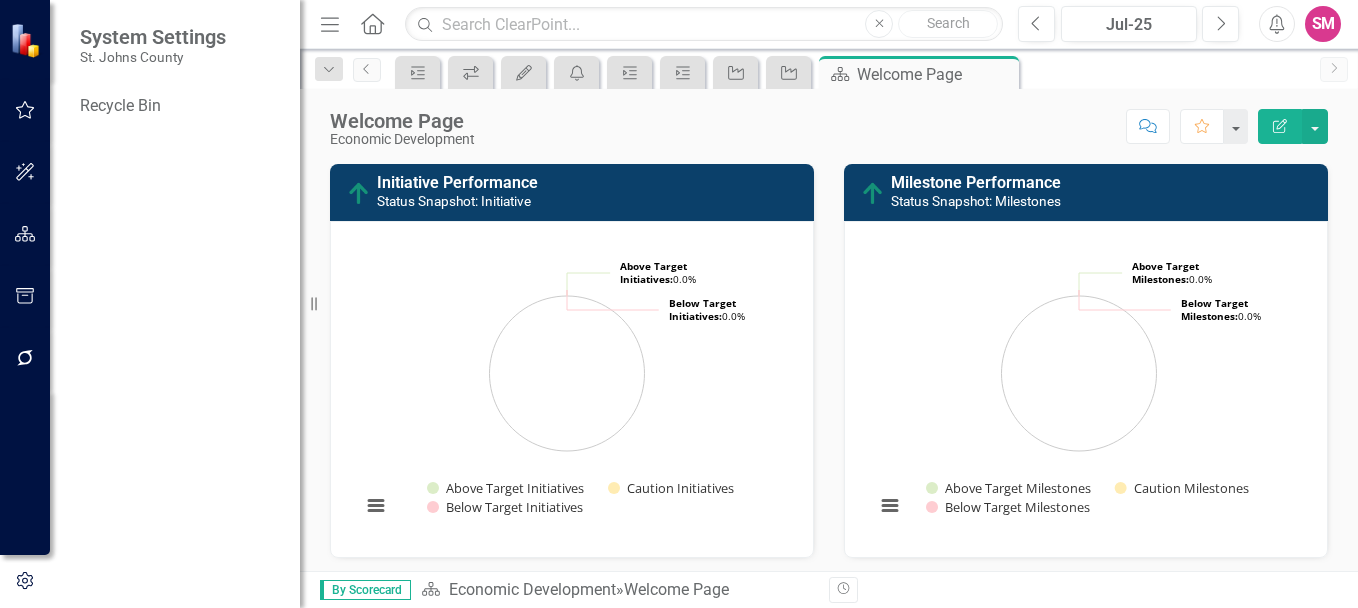 click on "Recycle Bin" at bounding box center (175, 349) 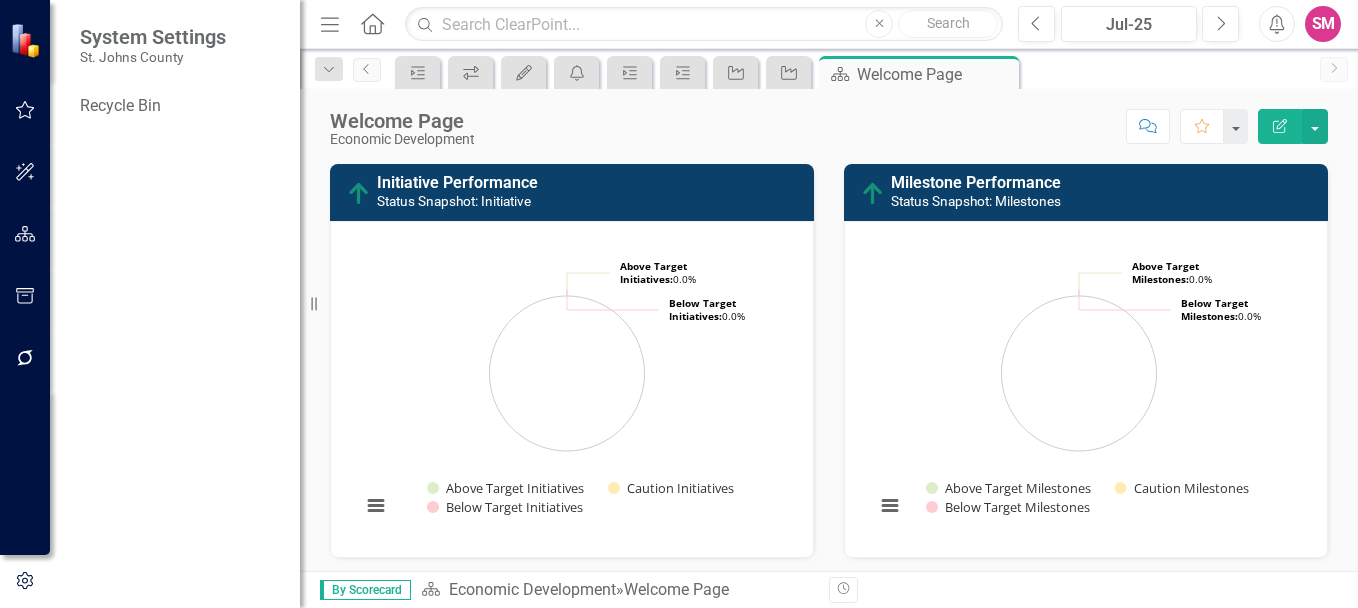 click on "Home" 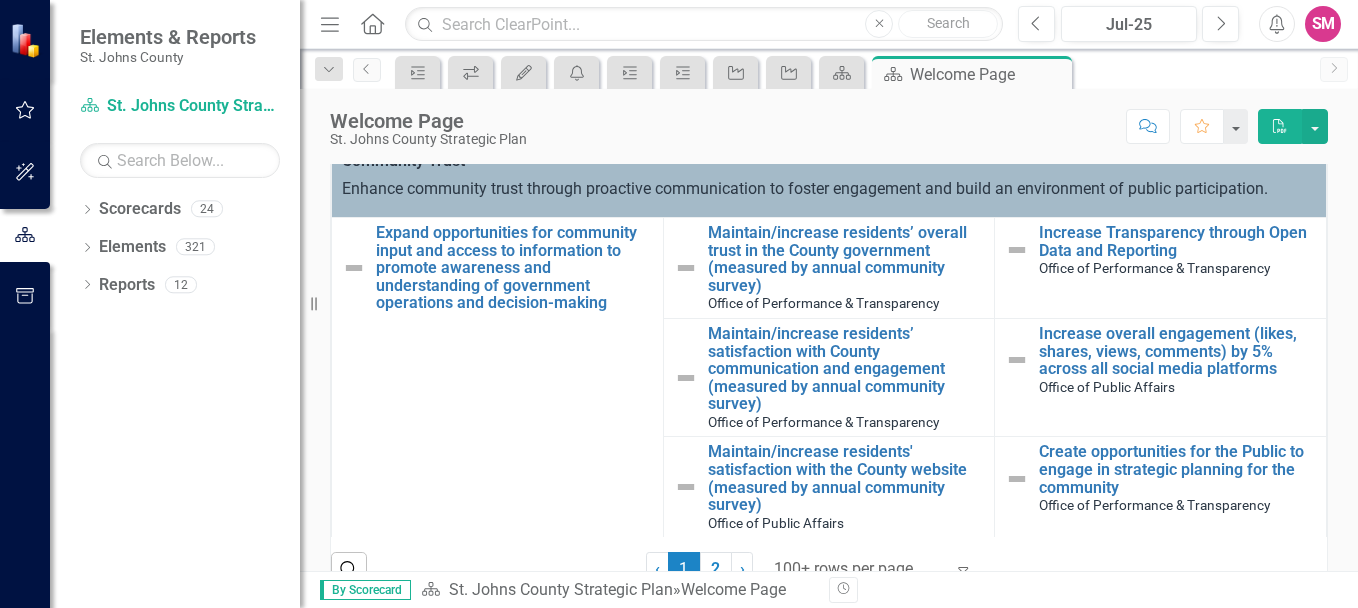 scroll, scrollTop: 917, scrollLeft: 0, axis: vertical 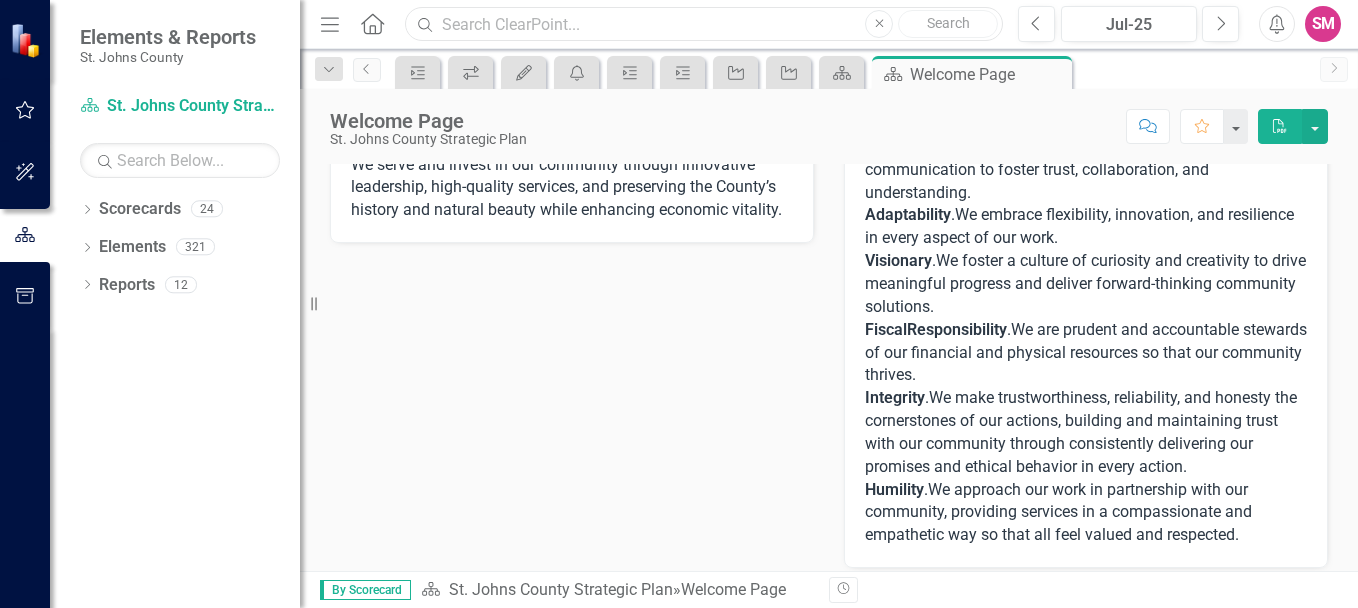 click at bounding box center (704, 24) 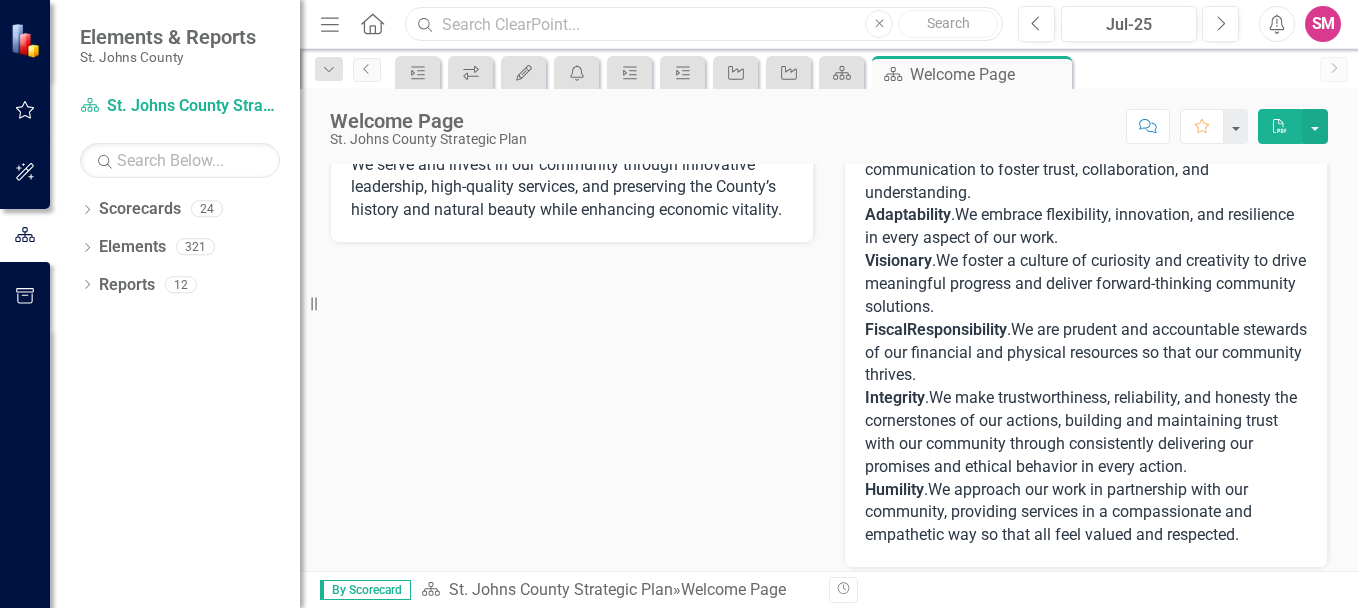 type on "Project Progress Report - [DATE]" 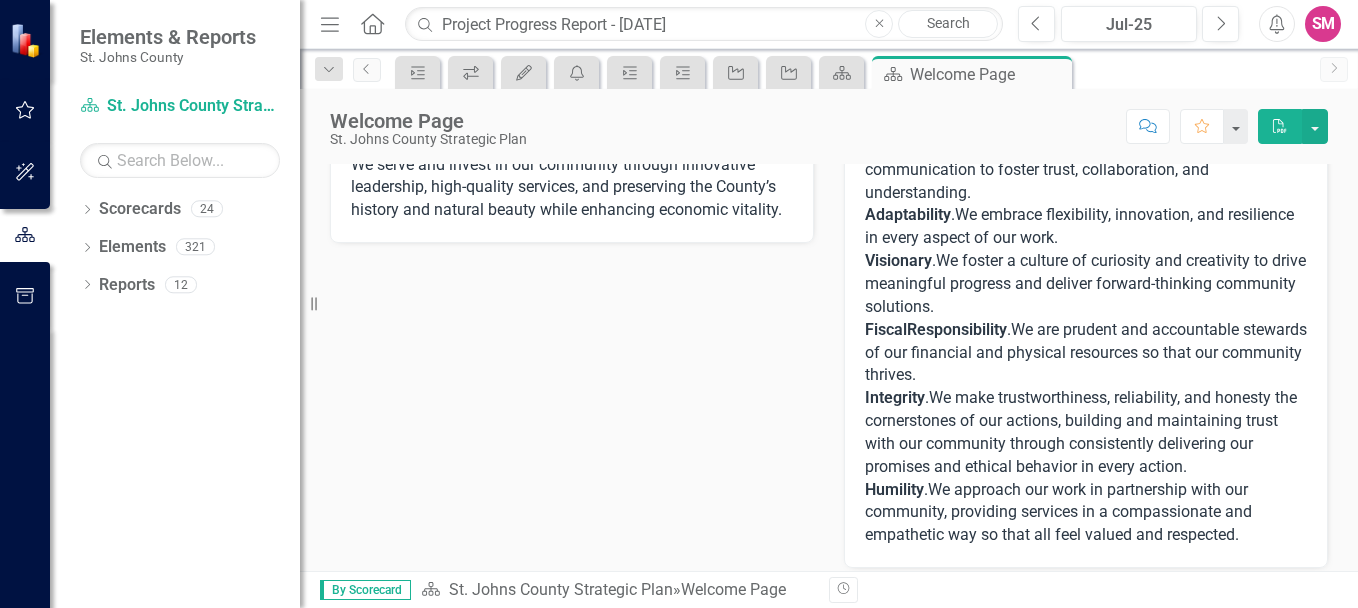 click on "Dropdown Scorecards 24 Dropdown St. Johns County Strategic Plan Animal Control Building Services County Administration Economic Development Emergency Management Fire Rescue Growth Management HHS Human Resources Library Services Office of Intergovernmental Affairs Office of Performance & Transparency Management Information Systems Office of Public Affairs Parks and Recreation Dropdown Public Works Engineering Fleet Road and Bridge Traffic & Transportation Solid Waste Coastal Management Utility Dropdown Elements 321 Dropdown Objective Objectives 36 Expand opportunities for community input and access to information to promote awareness and understanding of government operations and decision-making Build effective organizational communication to ensure consistent and accurate information is delivered to the community Expand and promote volunteer opportunities to enhance citizen participation in County programs and services. Increase the capacity of major collector roadways to reduce traffic congestion. Dropdown" at bounding box center (175, 400) 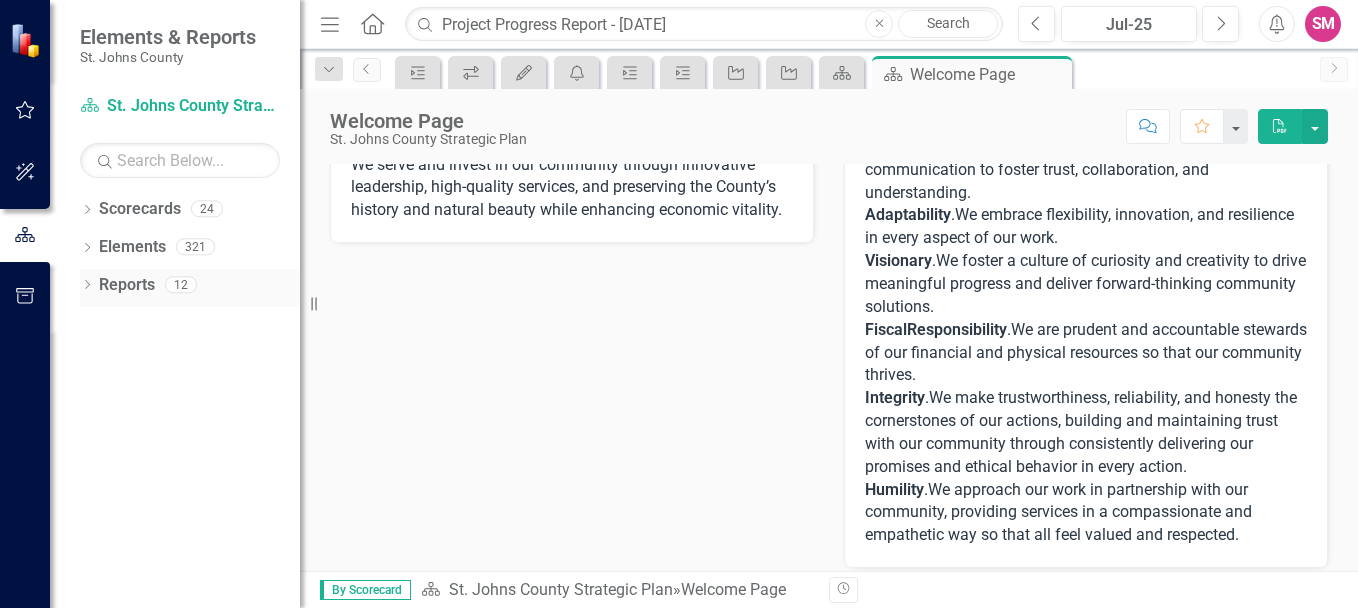click on "Reports 12" at bounding box center (199, 288) 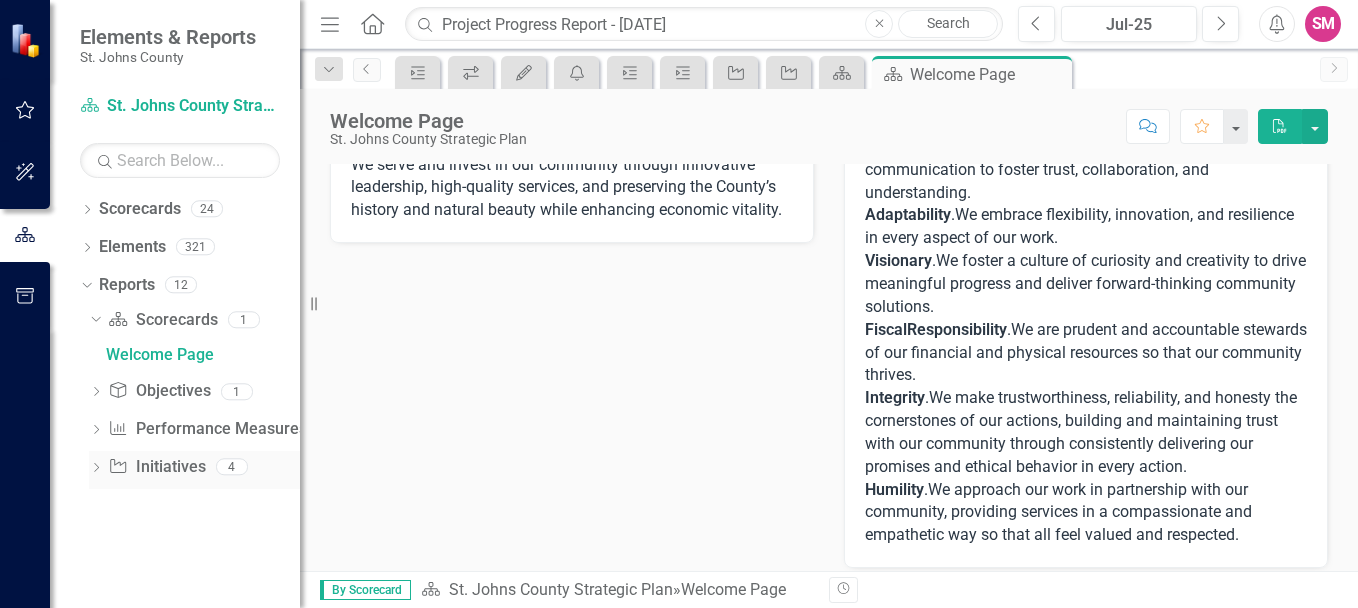 click 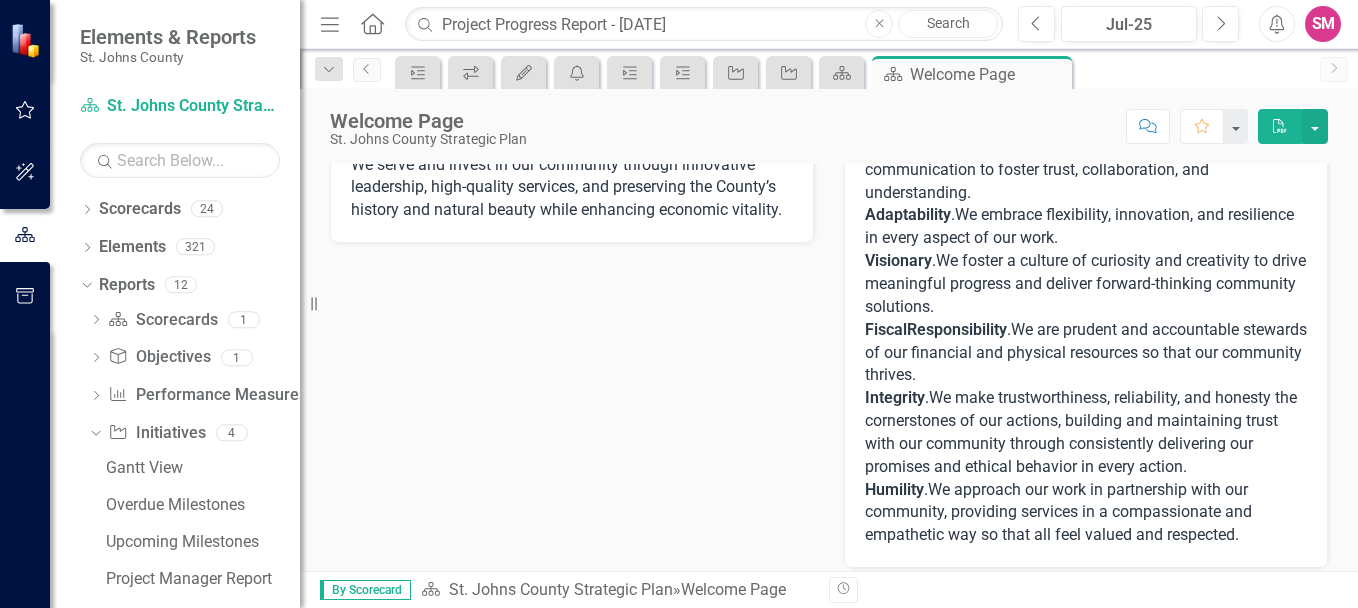 scroll, scrollTop: 22, scrollLeft: 0, axis: vertical 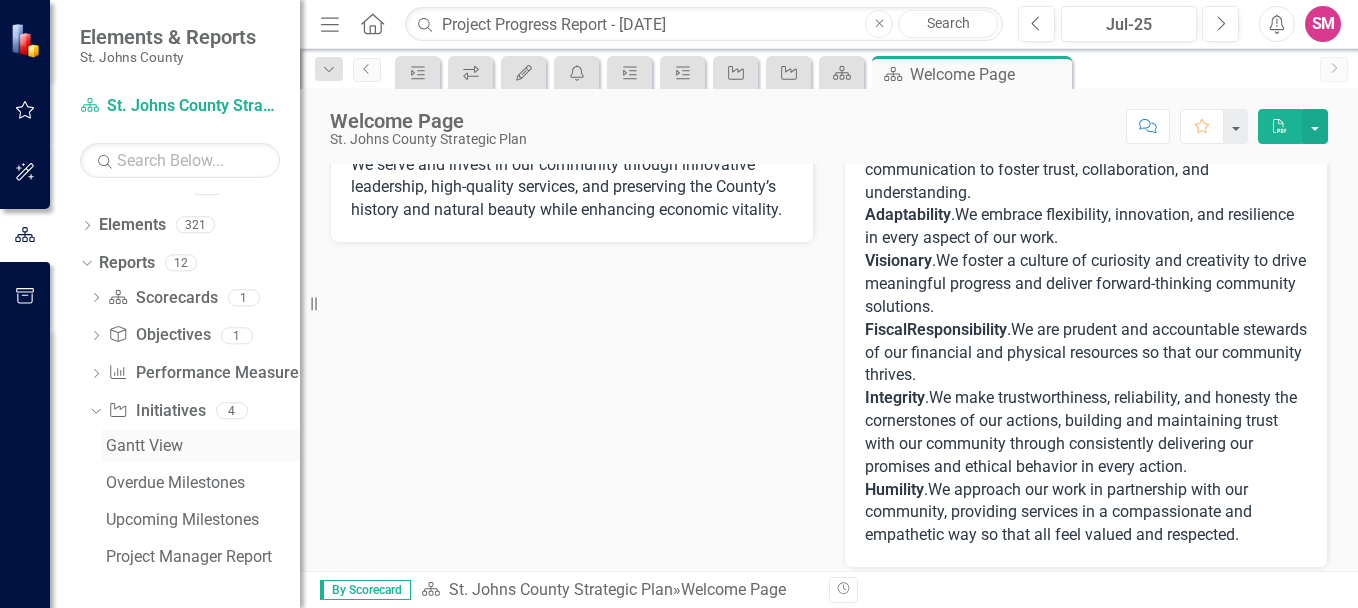 click on "Gantt View" at bounding box center (203, 446) 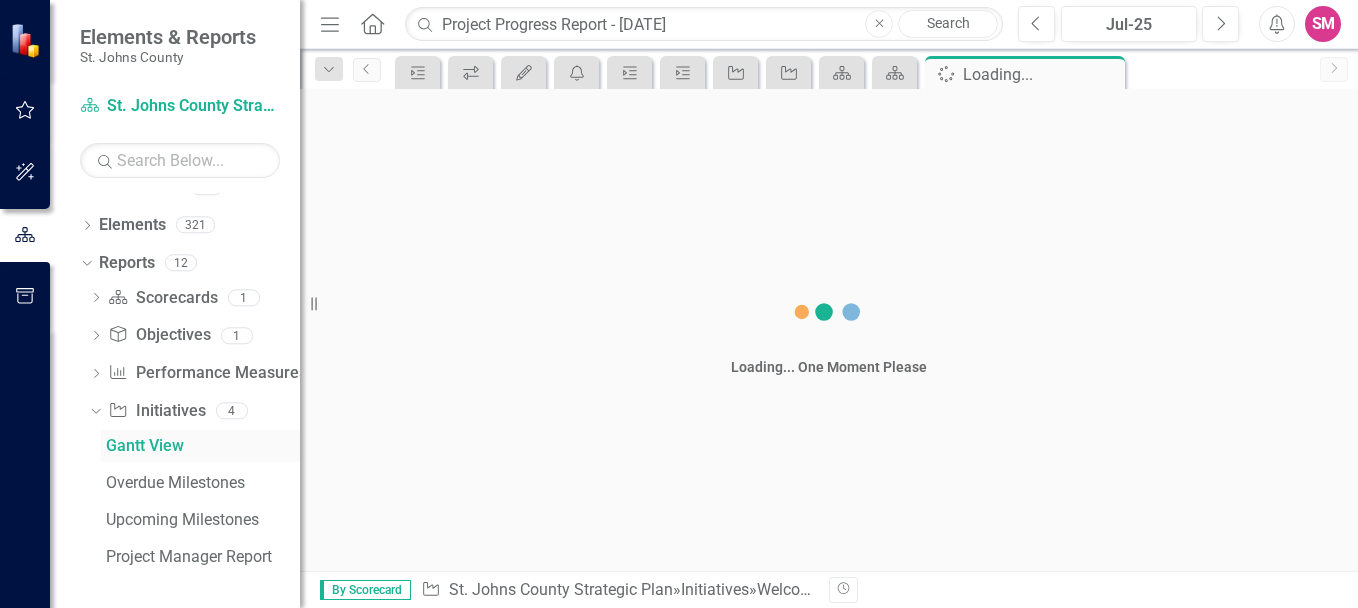 scroll, scrollTop: 0, scrollLeft: 0, axis: both 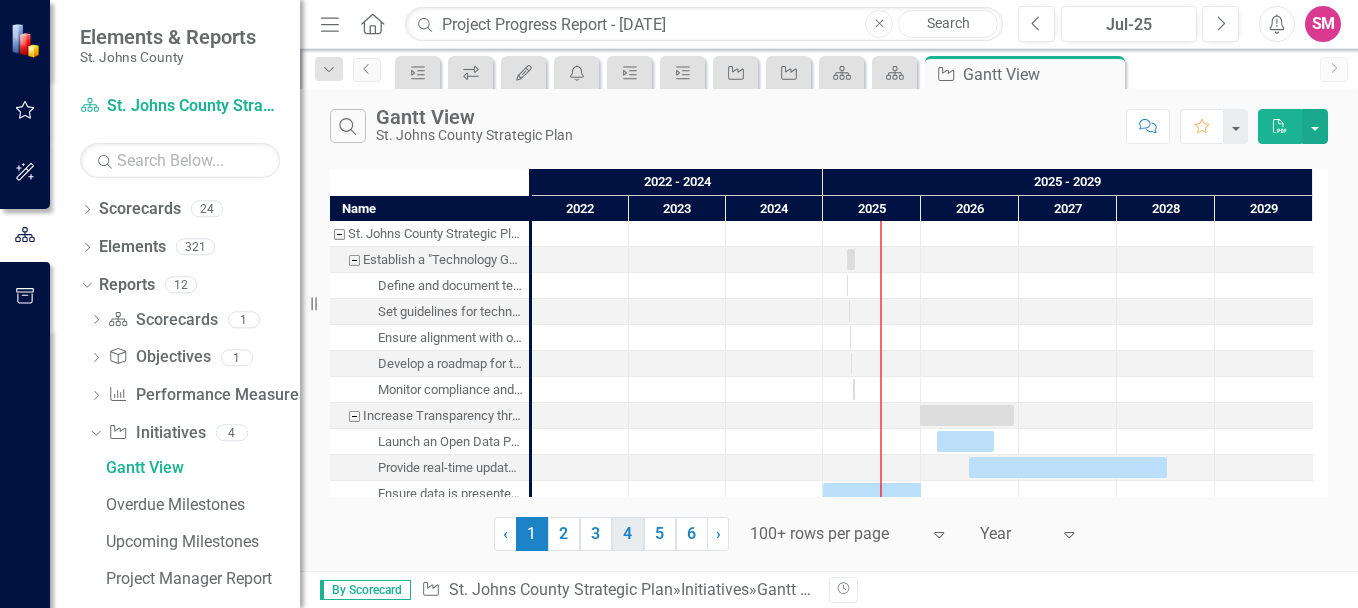 click on "4" at bounding box center (628, 534) 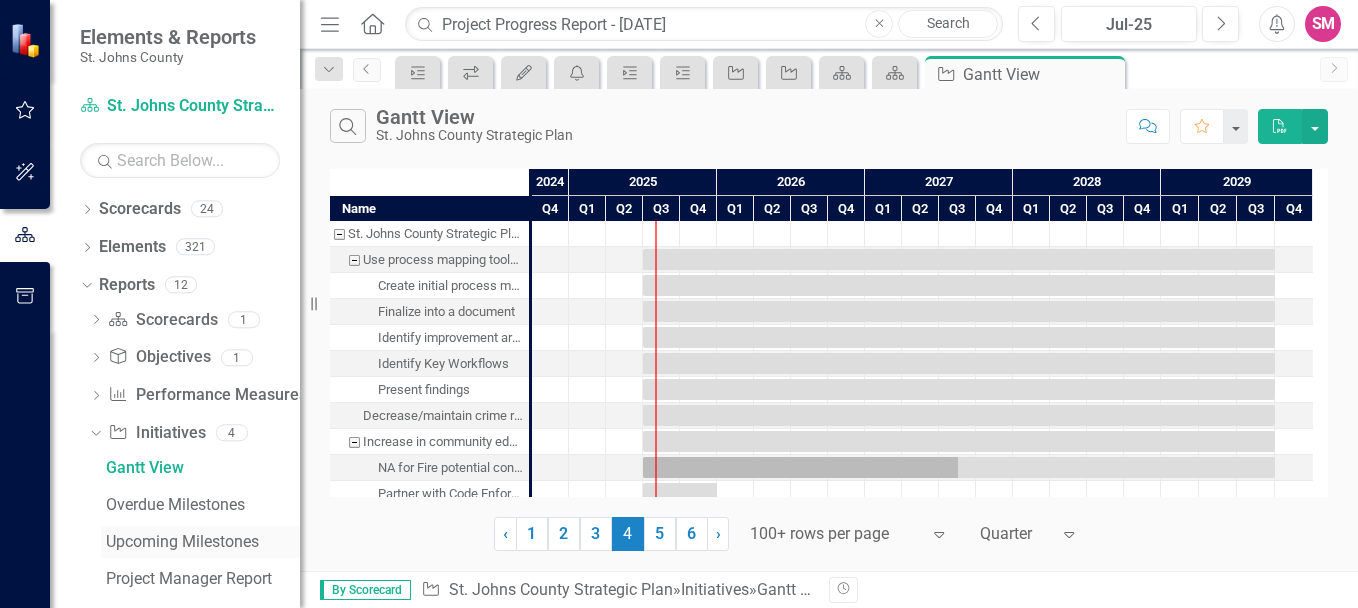 click on "Upcoming Milestones" at bounding box center (203, 542) 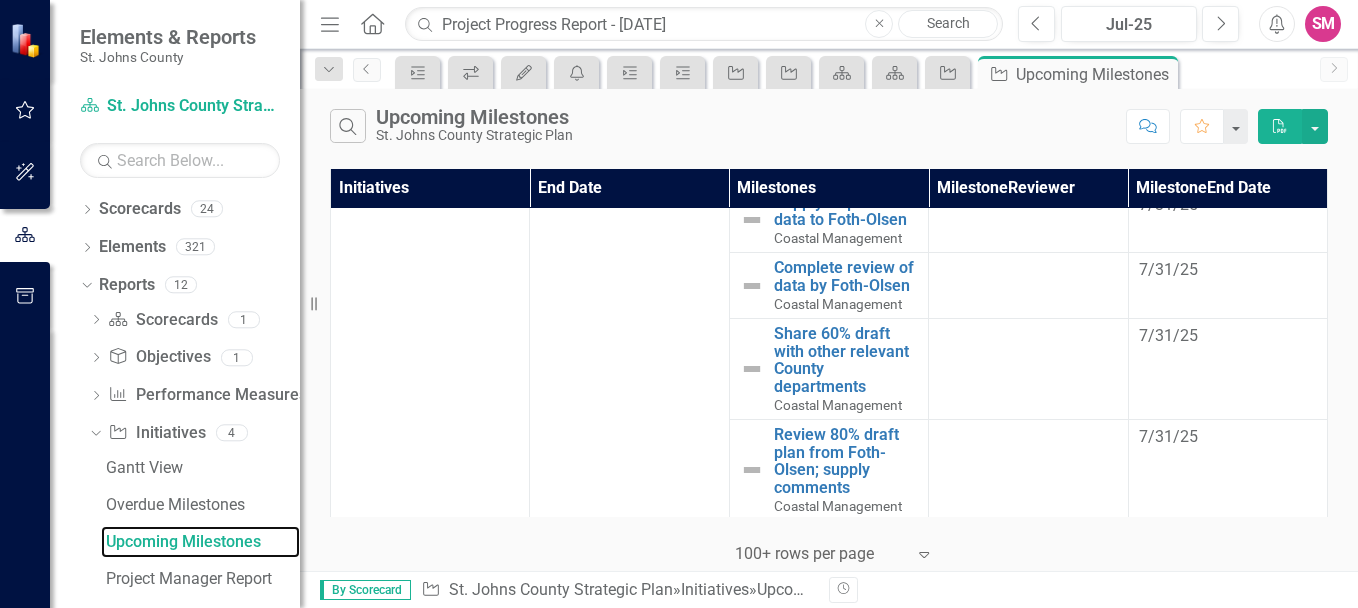 scroll, scrollTop: 0, scrollLeft: 0, axis: both 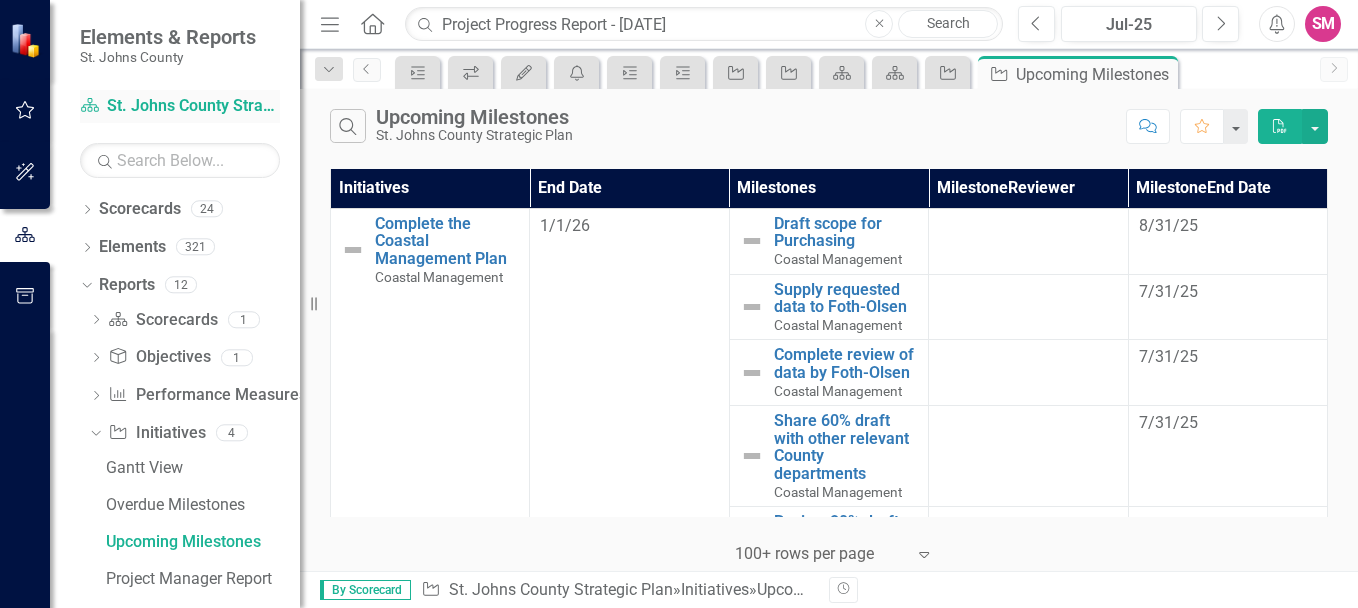 click on "Scorecard St. Johns County Strategic Plan" at bounding box center [180, 106] 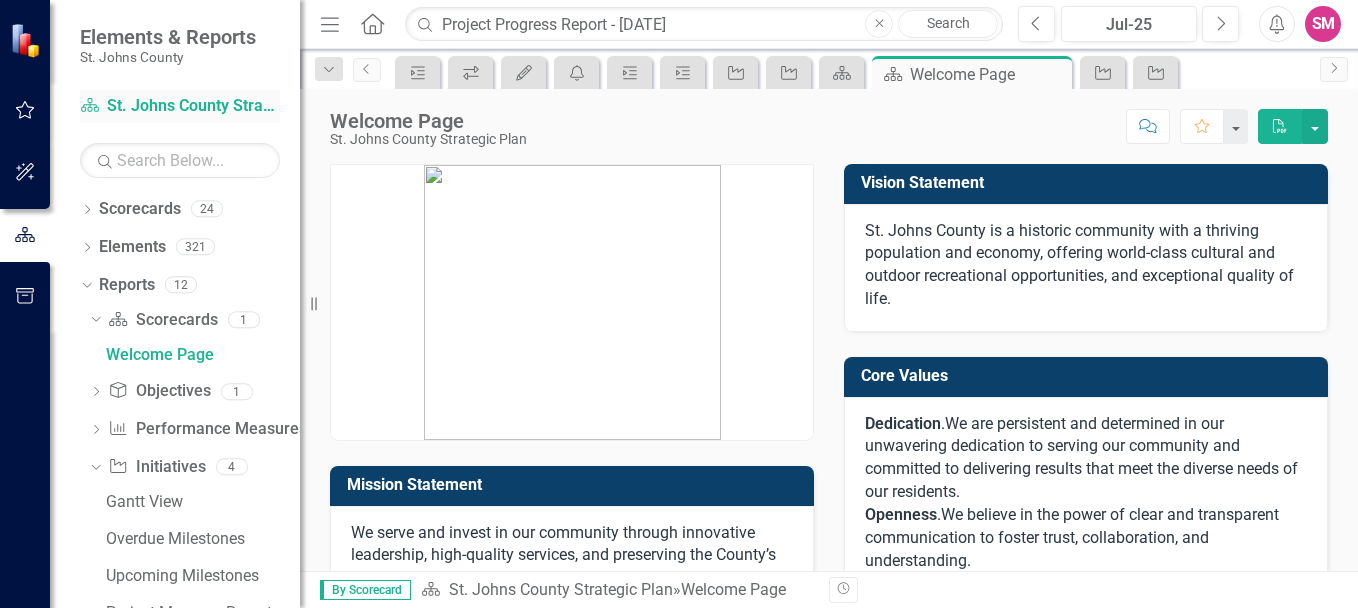 scroll, scrollTop: 0, scrollLeft: 0, axis: both 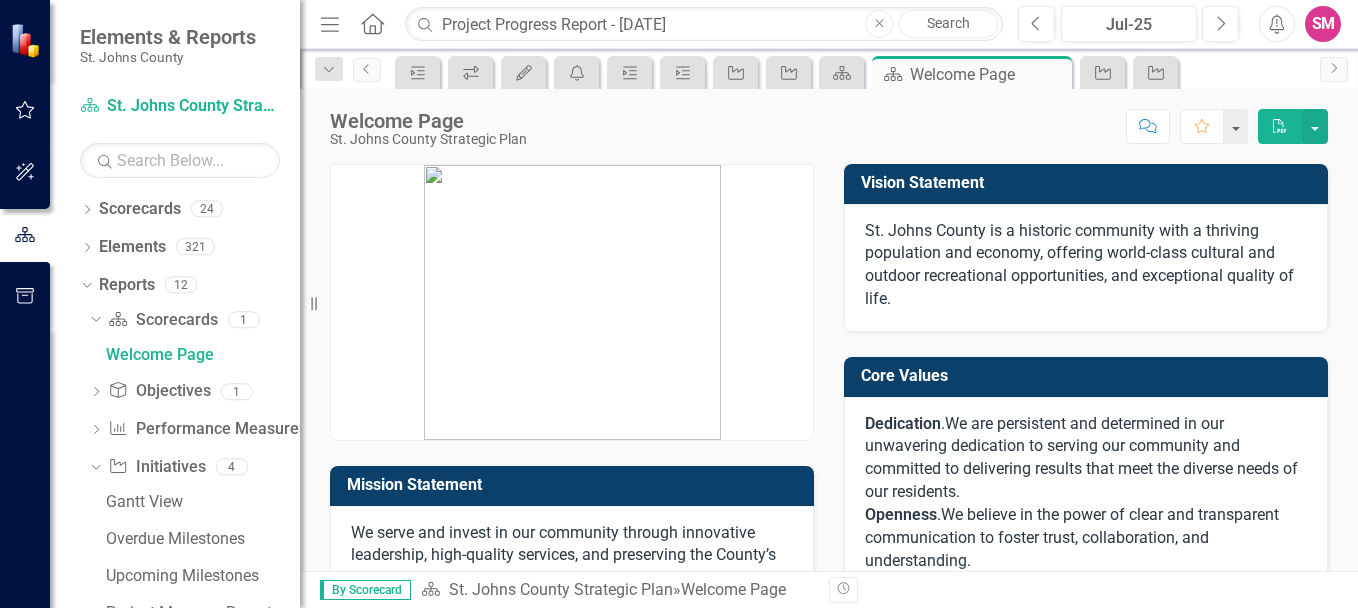 click on "Close" at bounding box center (879, 24) 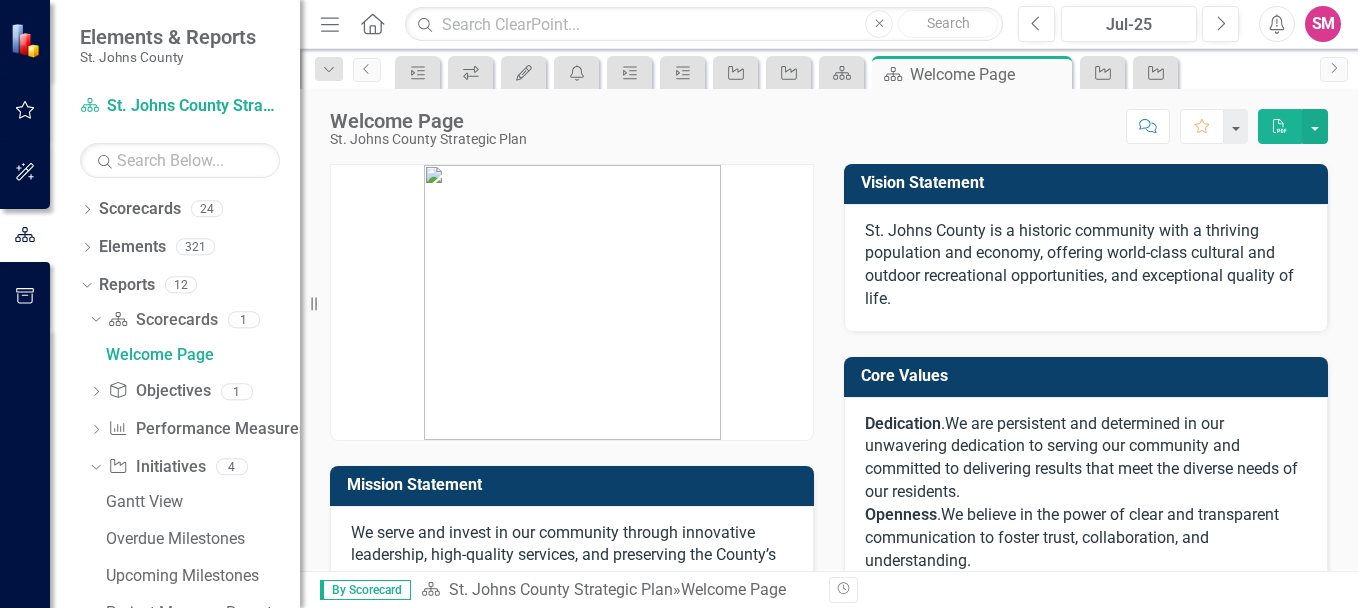 click on "Home" 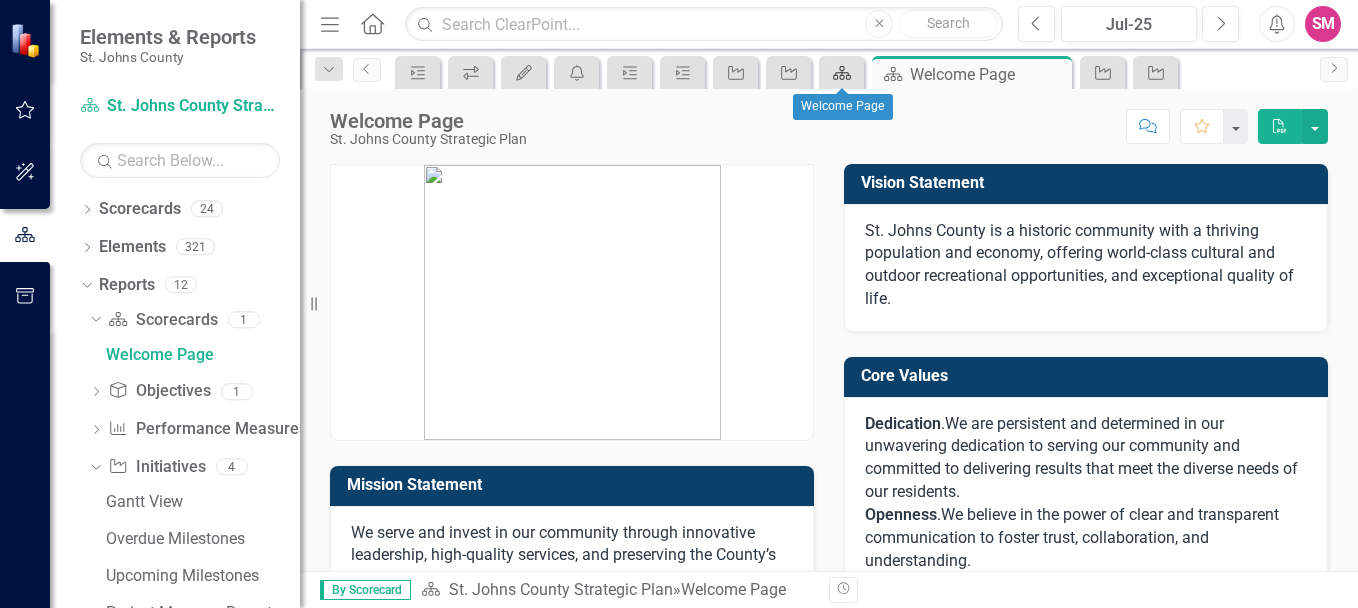 click on "Scorecard" 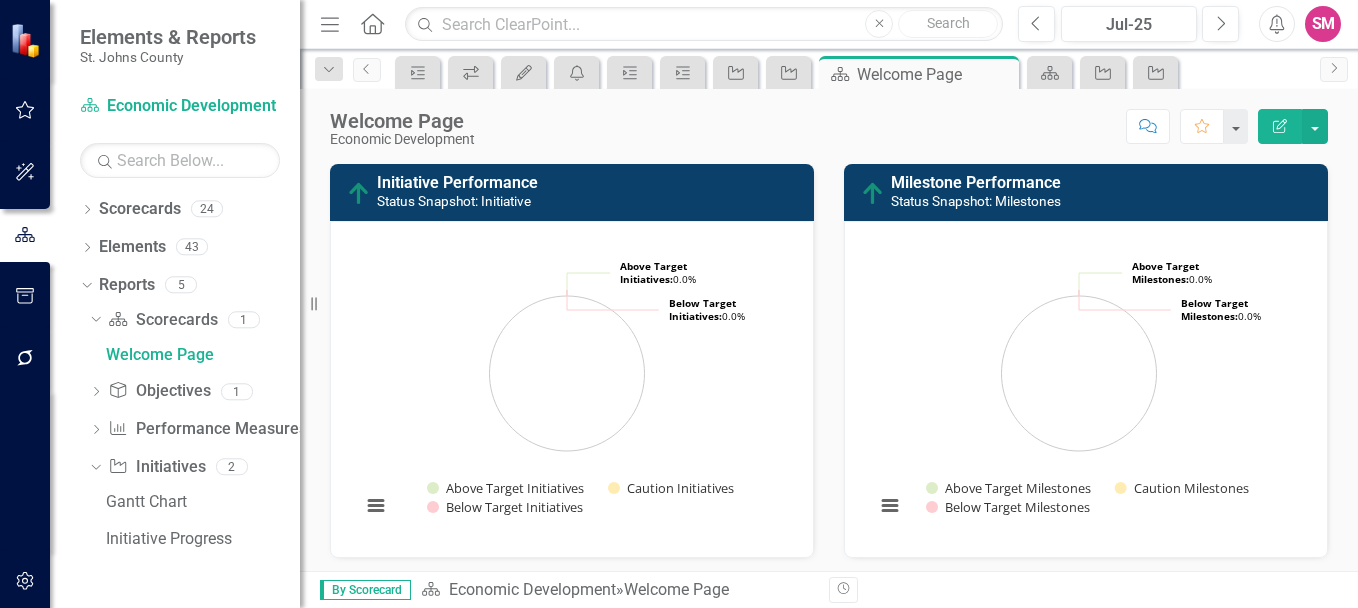 scroll, scrollTop: 0, scrollLeft: 0, axis: both 